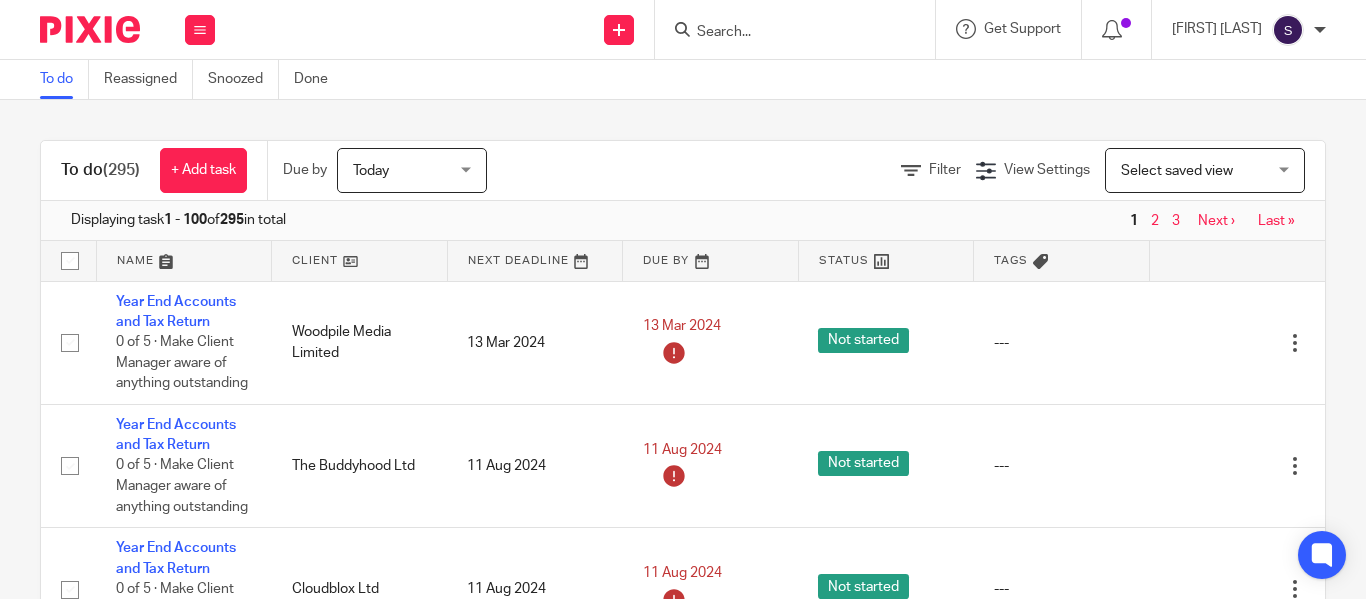 scroll, scrollTop: 0, scrollLeft: 0, axis: both 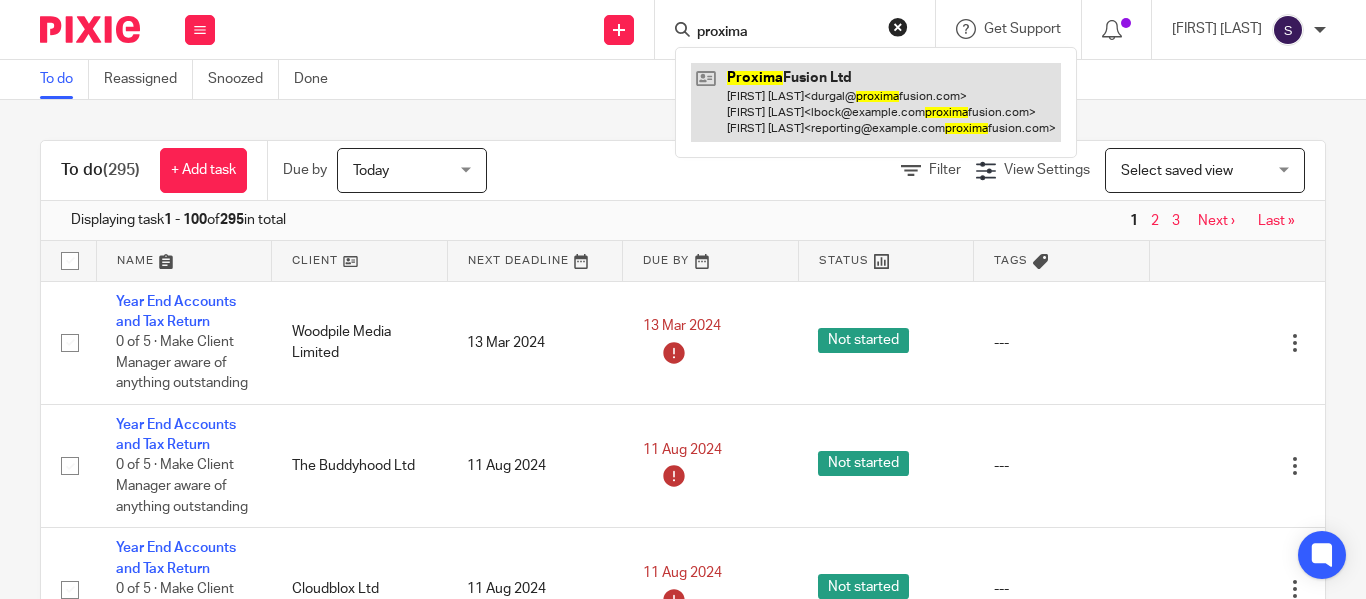 type on "proxima" 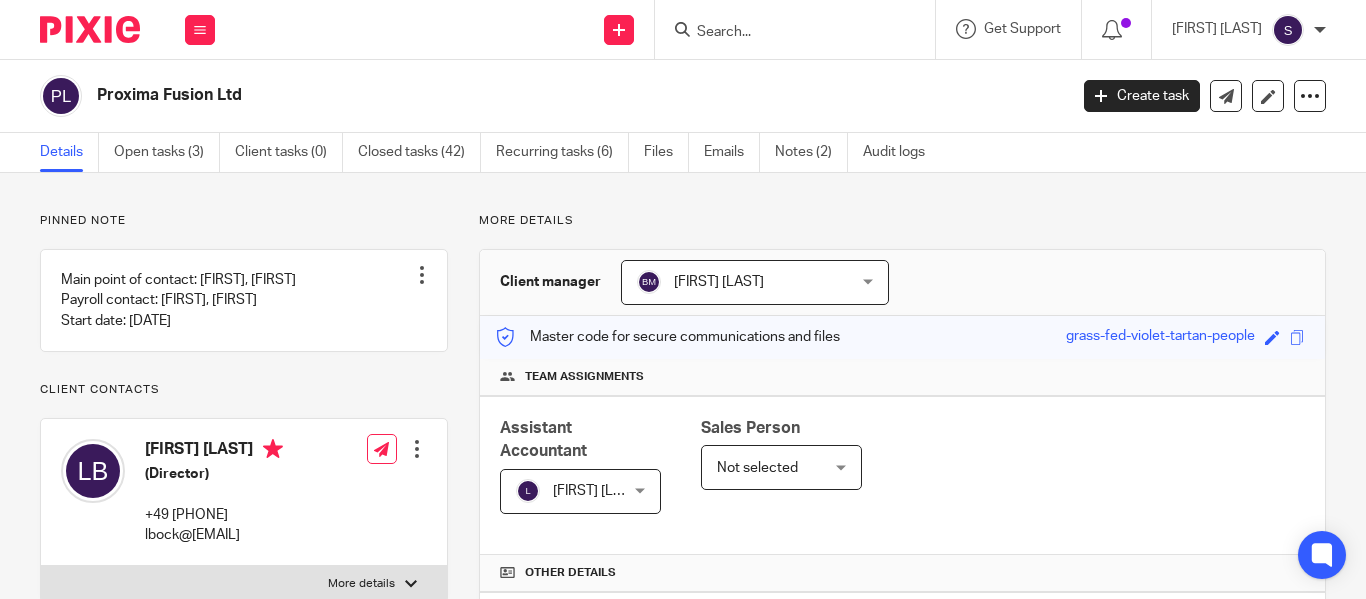 scroll, scrollTop: 0, scrollLeft: 0, axis: both 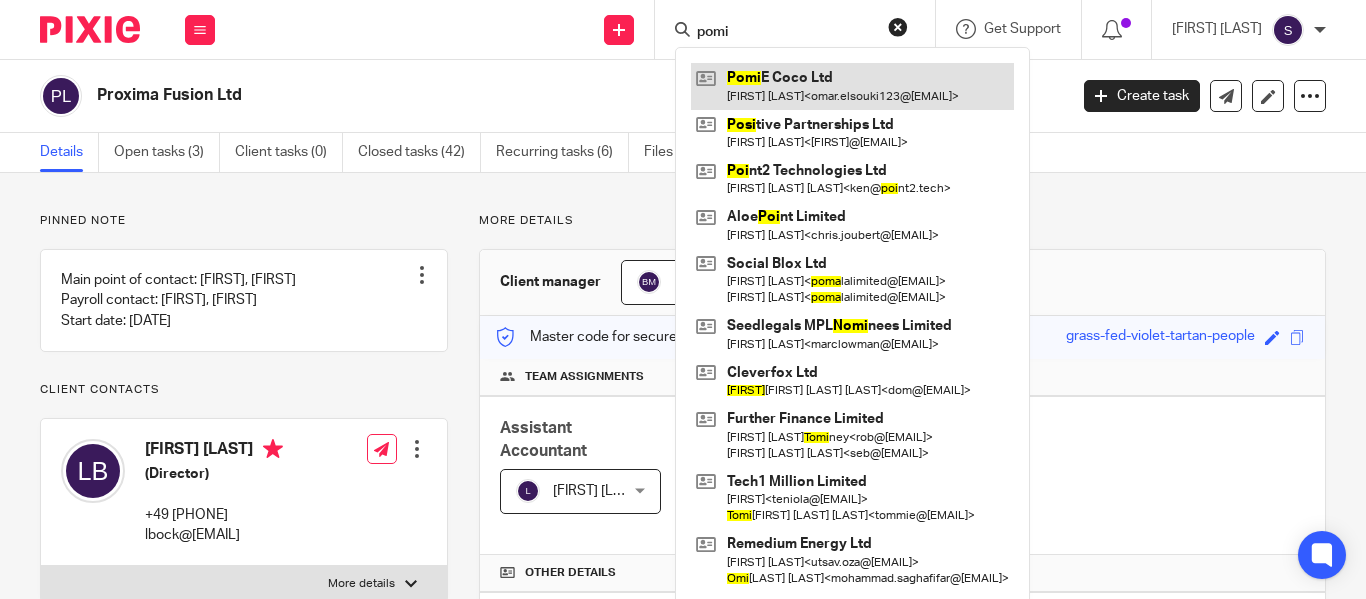 type on "pomi" 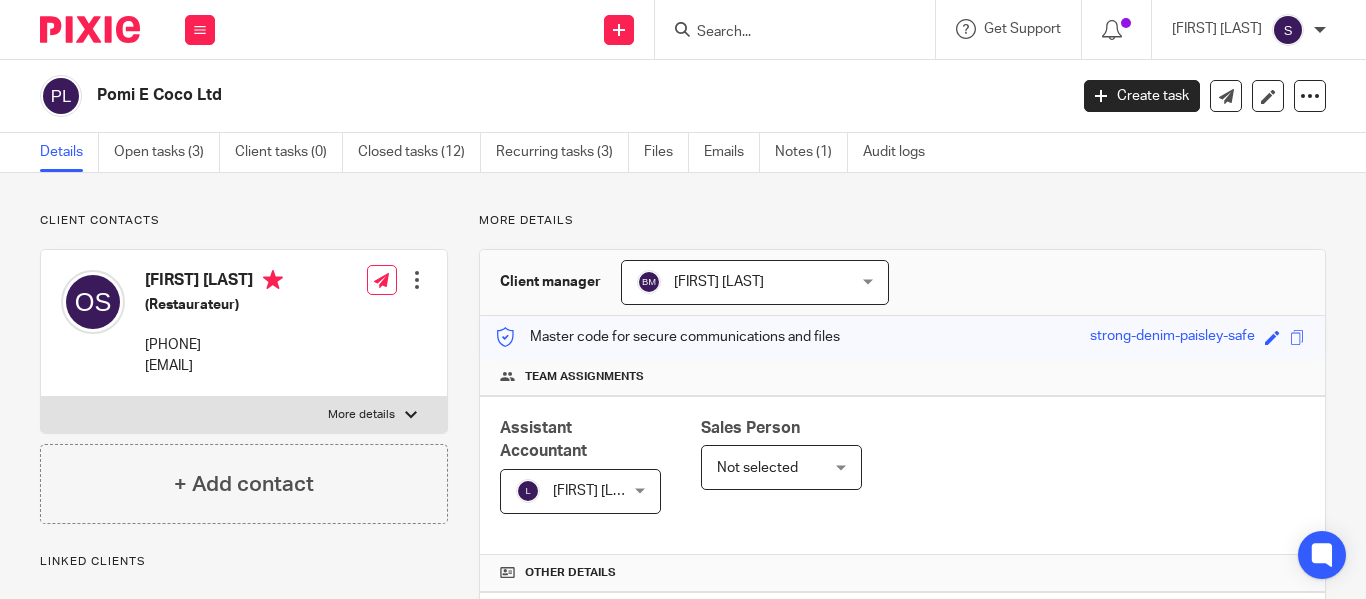 scroll, scrollTop: 0, scrollLeft: 0, axis: both 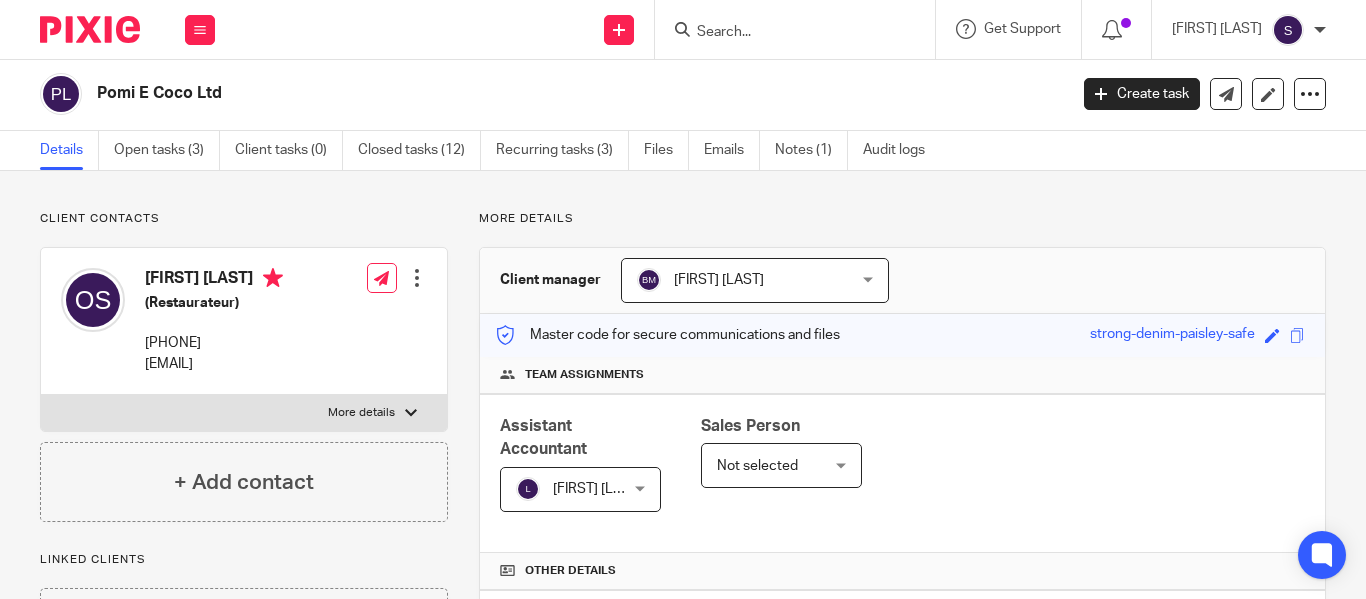 click at bounding box center [785, 33] 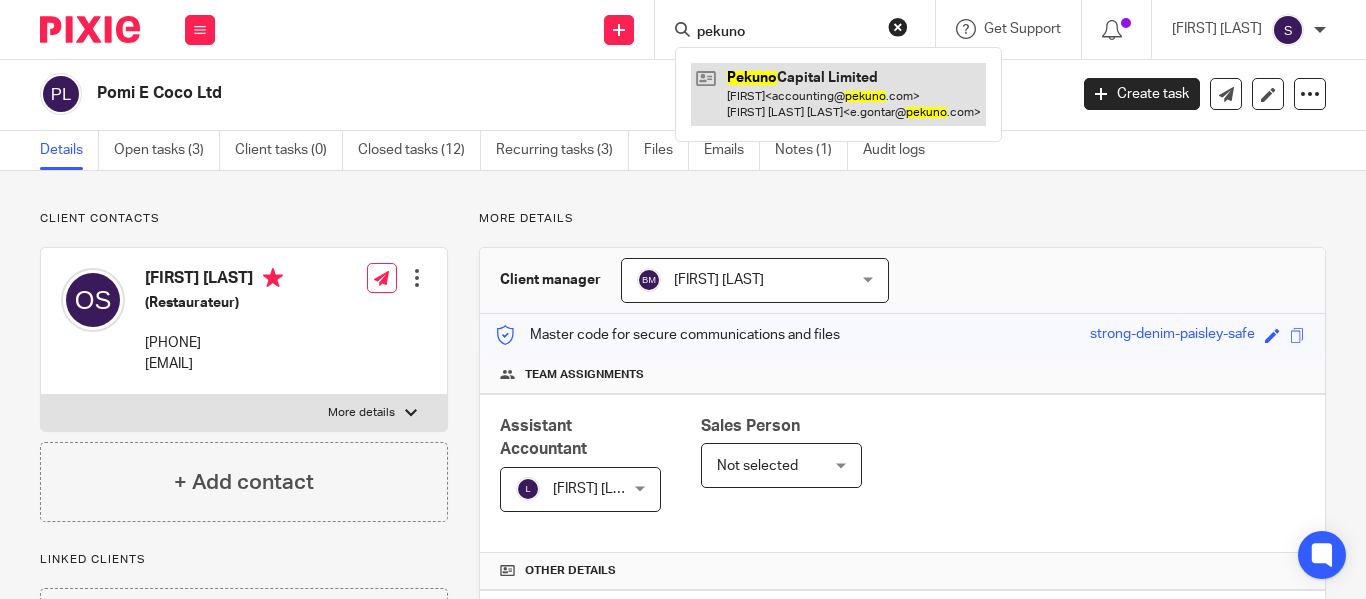 type on "pekuno" 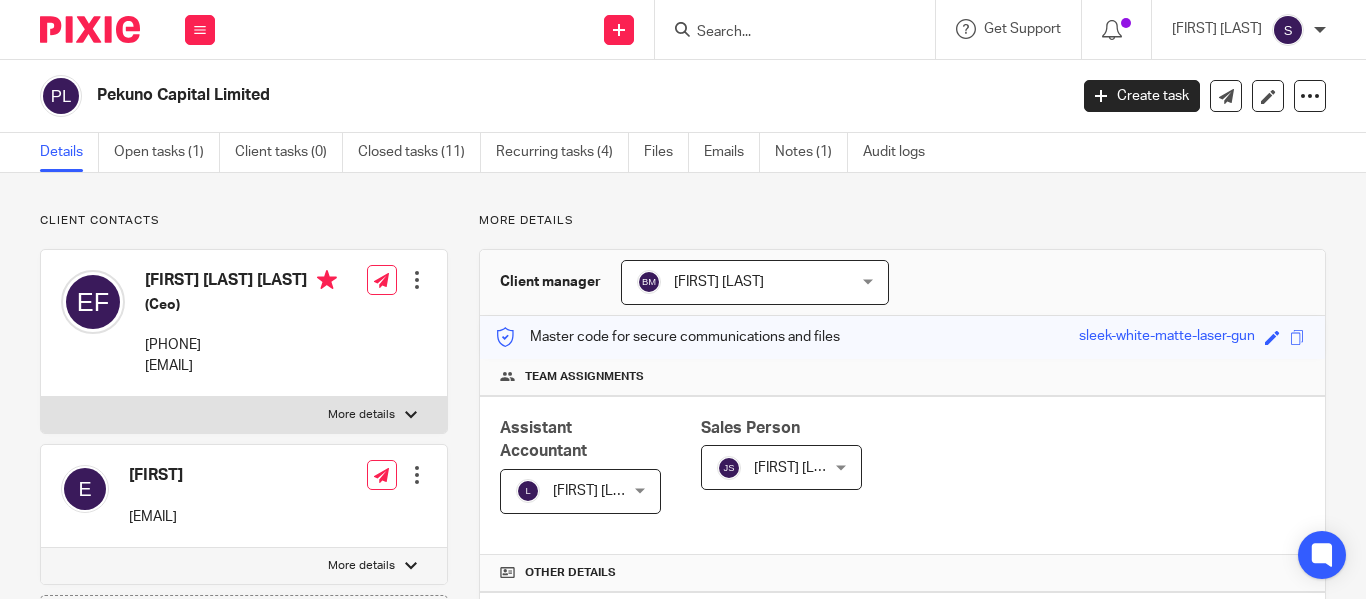 scroll, scrollTop: 0, scrollLeft: 0, axis: both 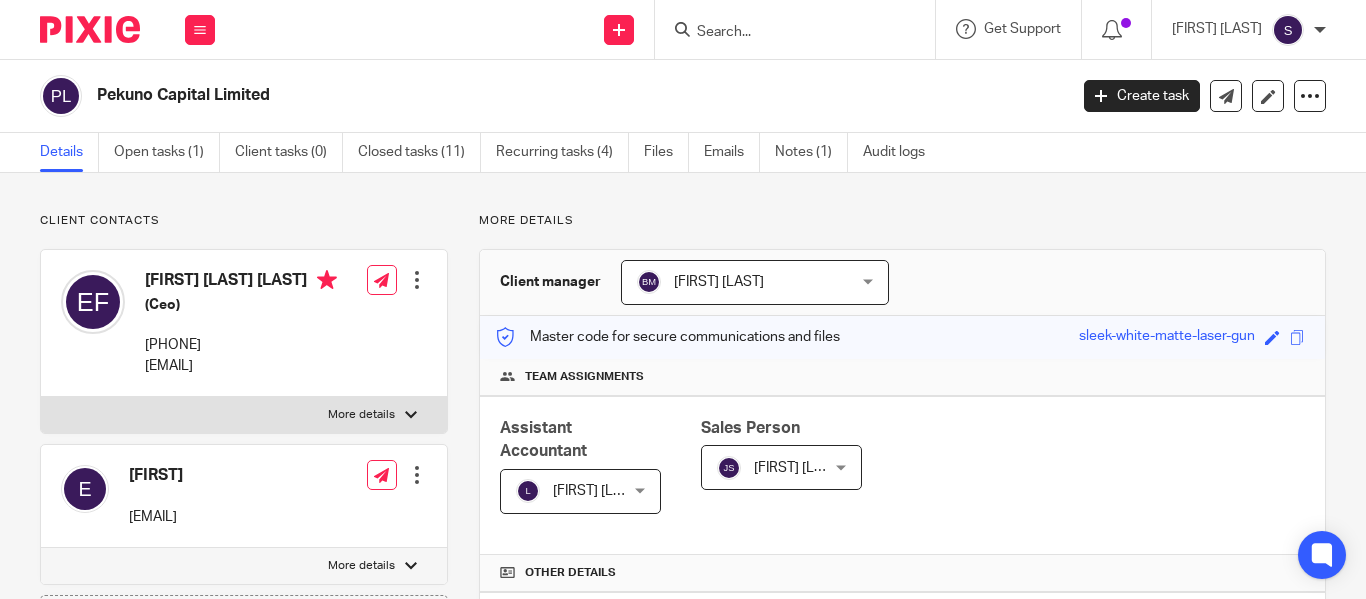 click at bounding box center (785, 33) 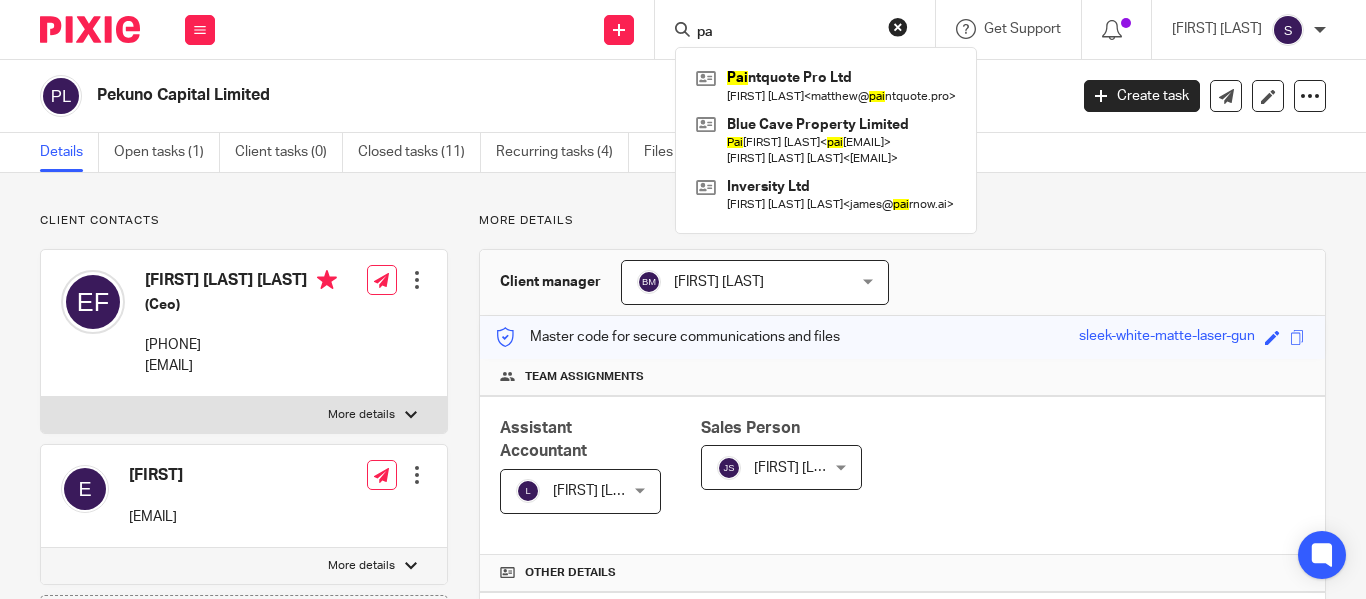 type on "p" 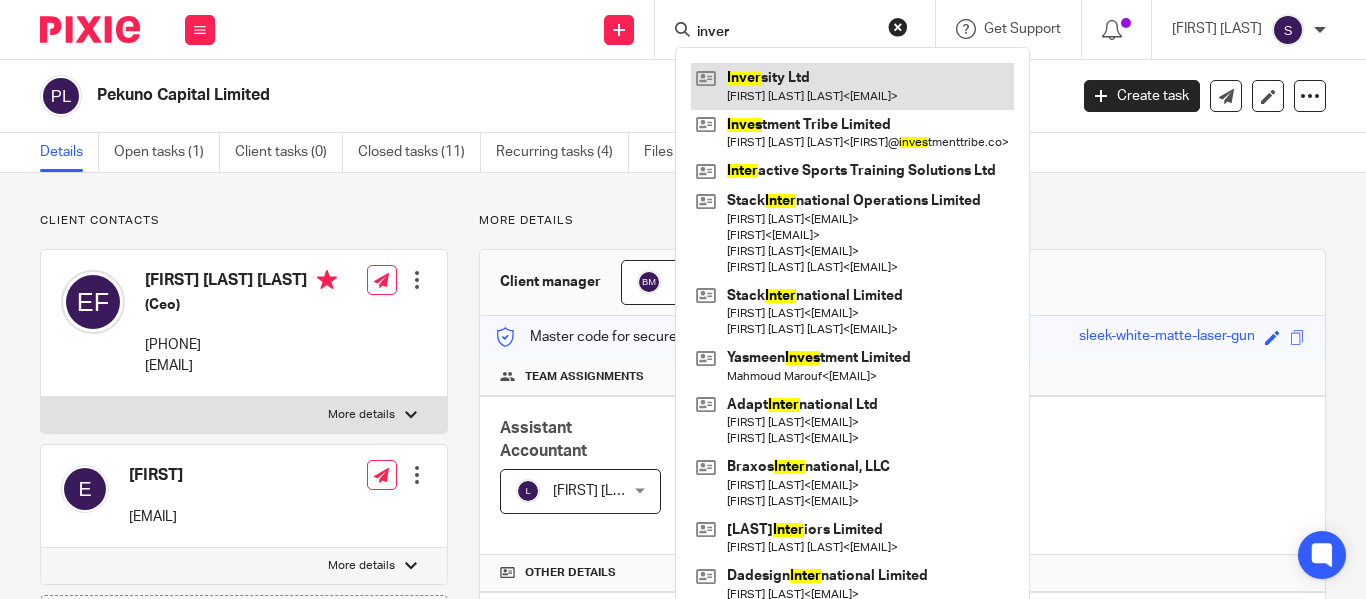 type on "inver" 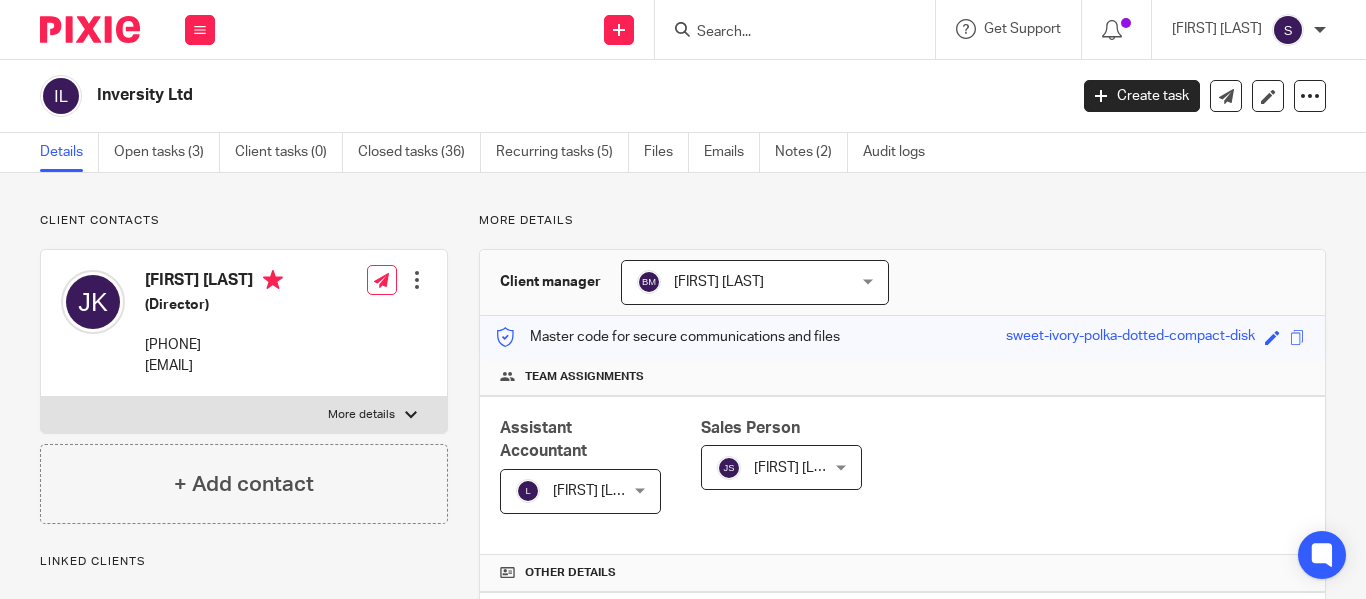 scroll, scrollTop: 0, scrollLeft: 0, axis: both 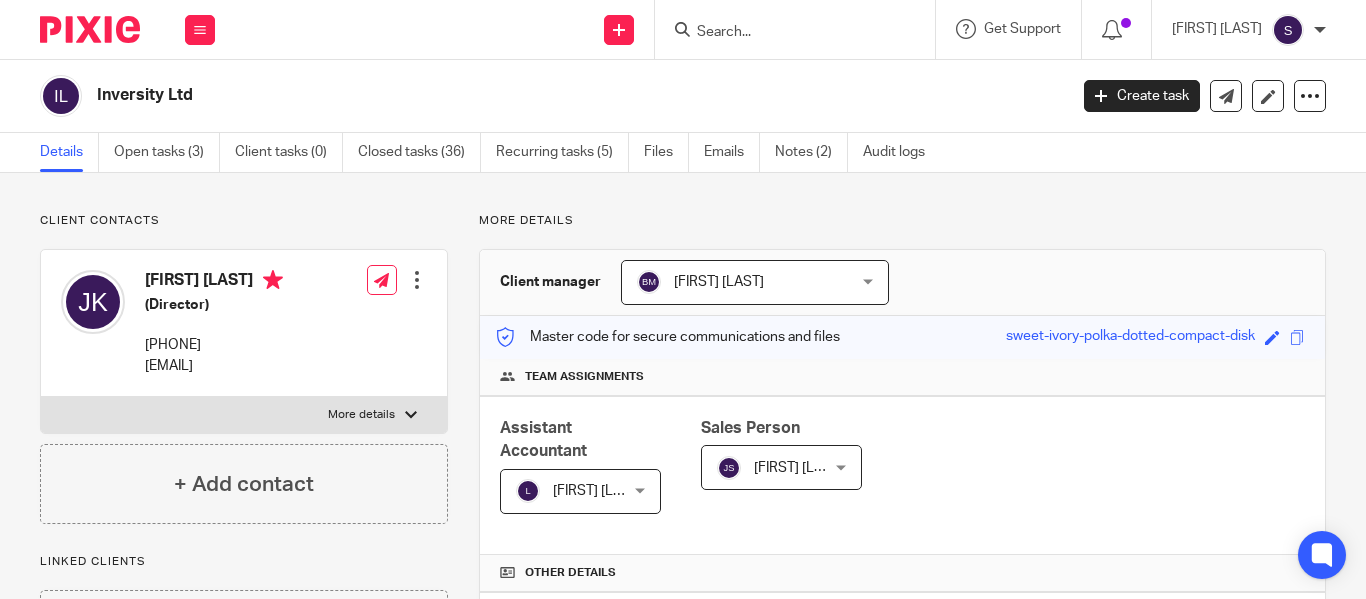 click at bounding box center (785, 33) 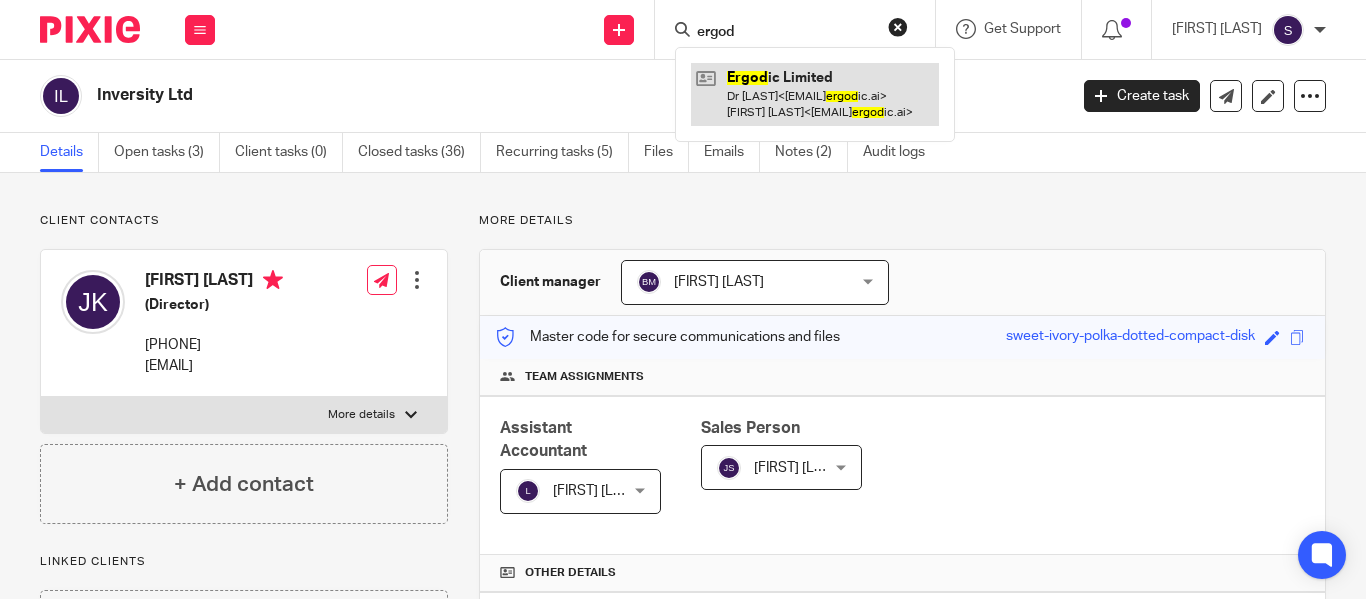 type on "ergod" 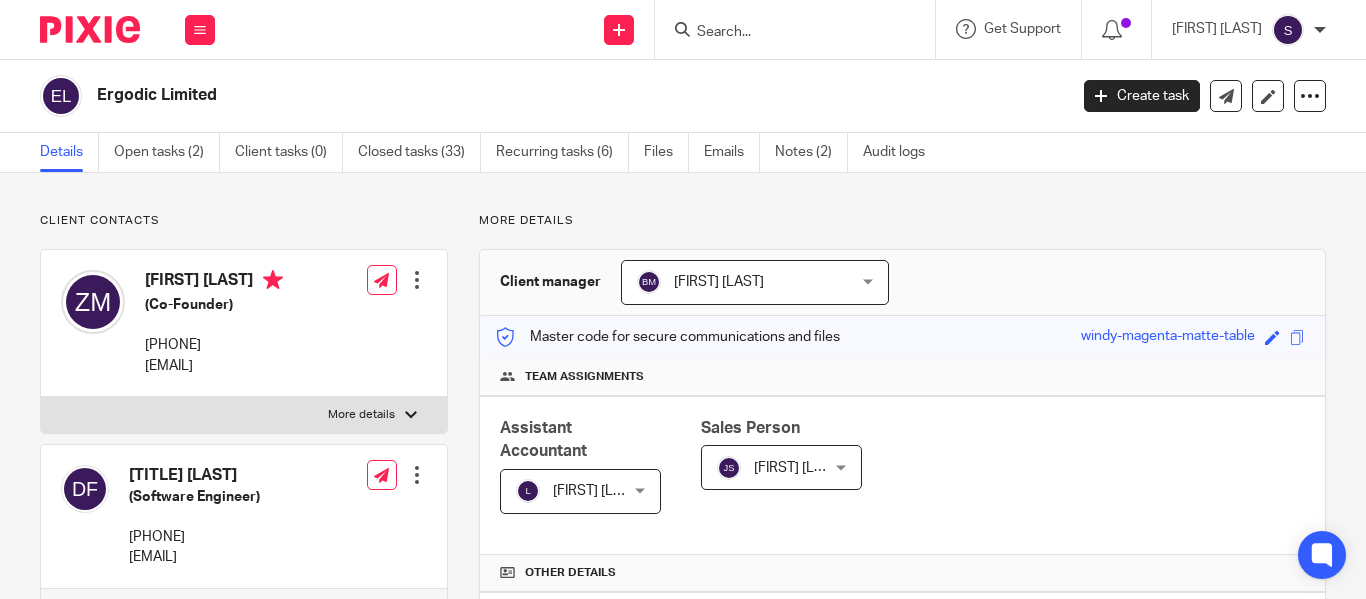 scroll, scrollTop: 0, scrollLeft: 0, axis: both 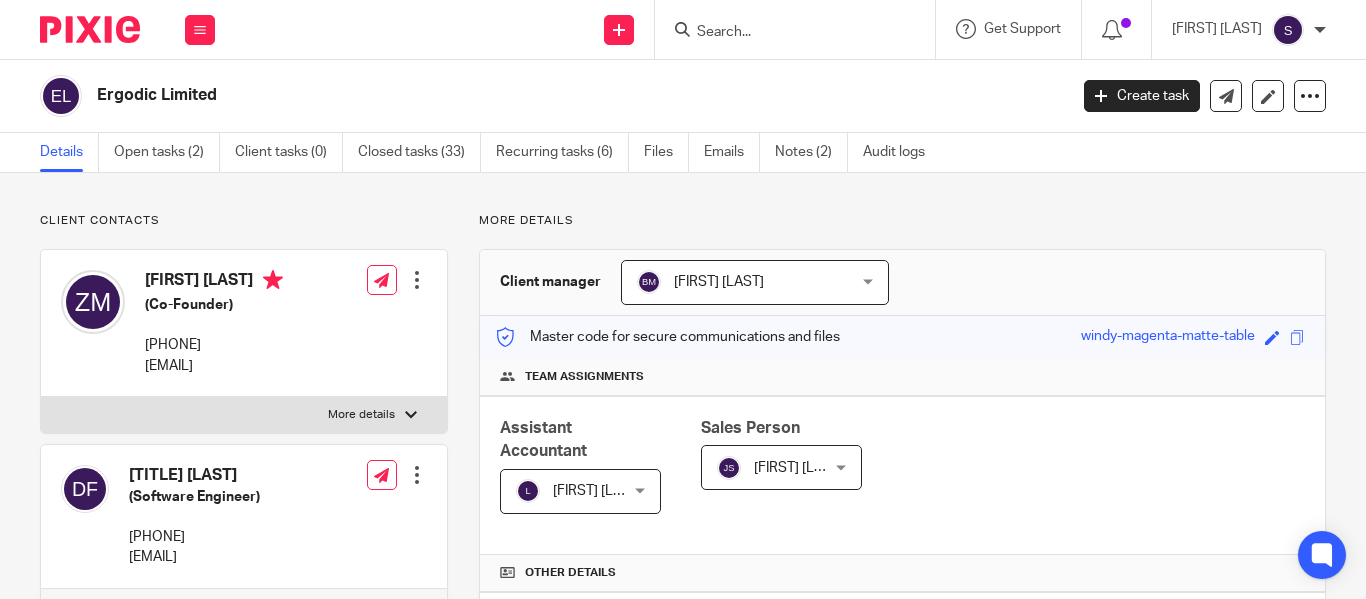 click at bounding box center (785, 33) 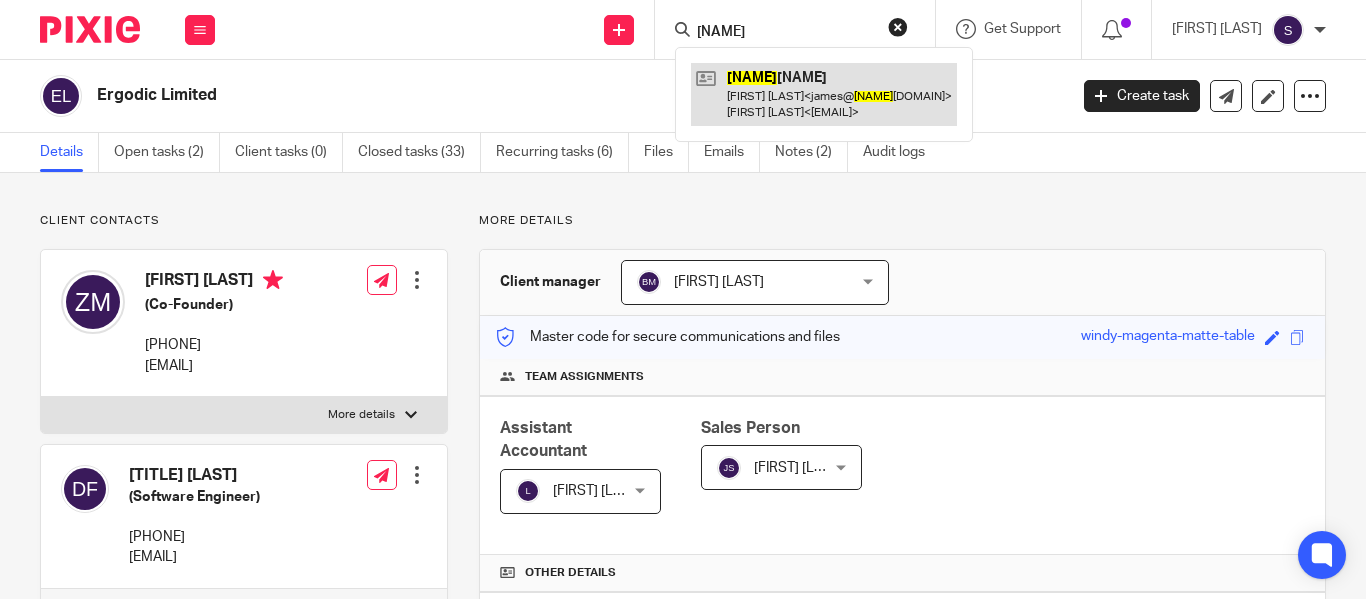 type on "[NAME]" 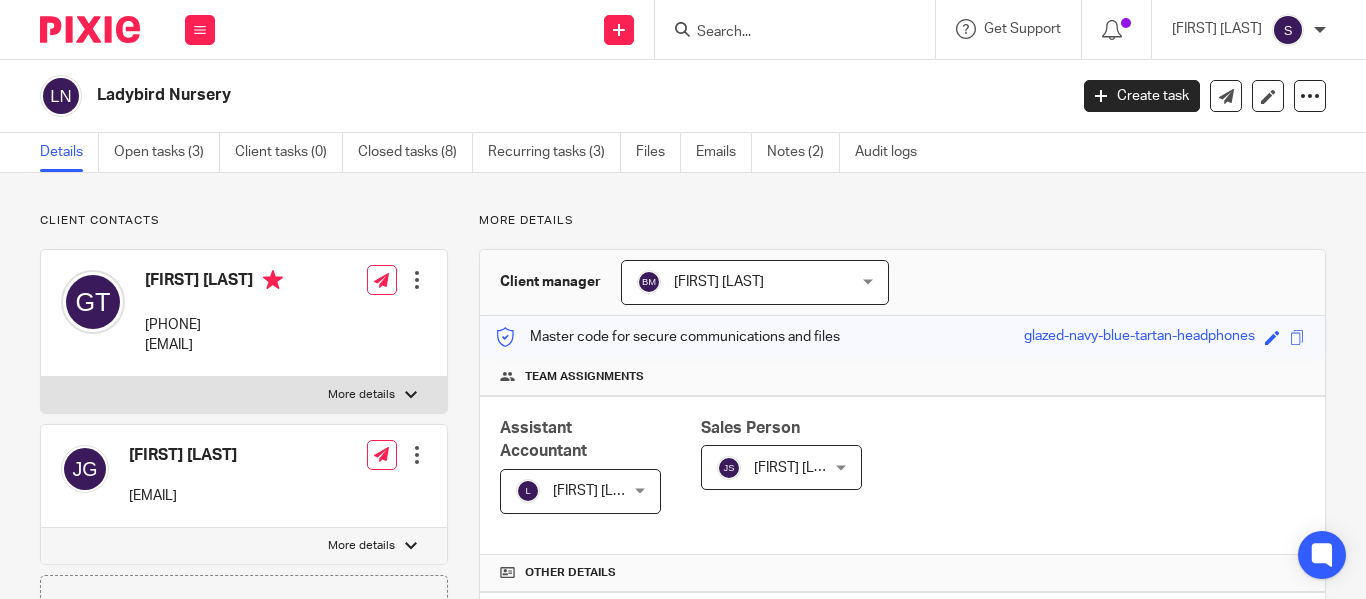scroll, scrollTop: 0, scrollLeft: 0, axis: both 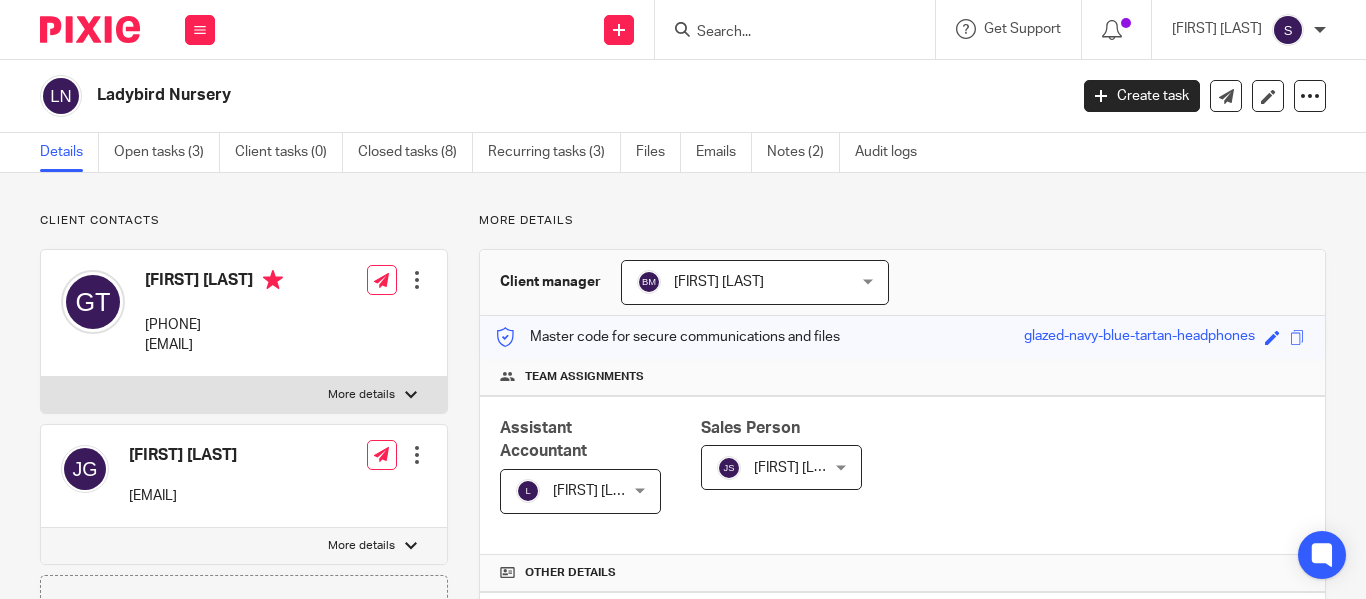 click at bounding box center (785, 33) 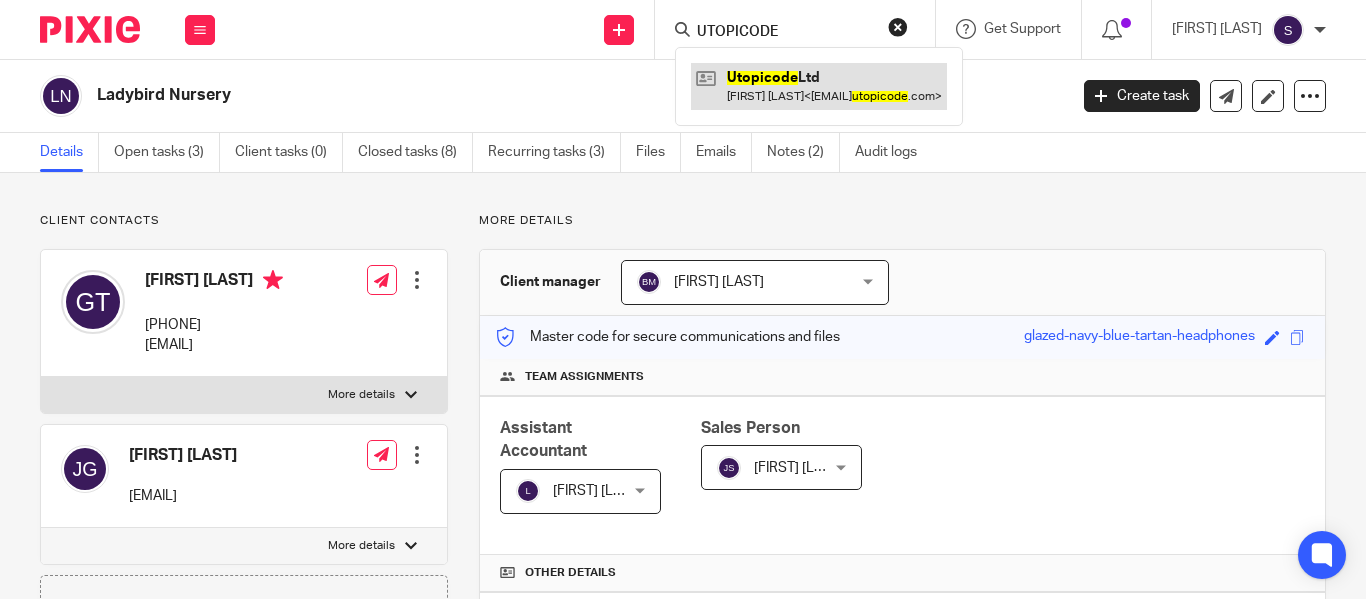 type on "UTOPICODE" 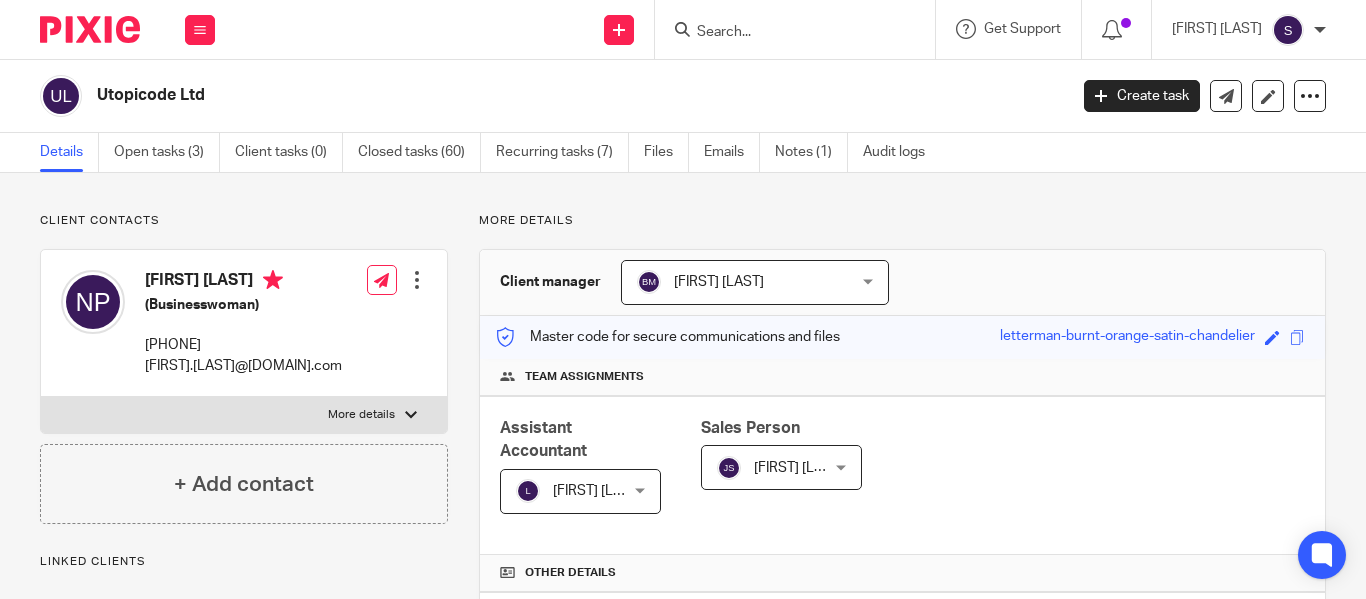 scroll, scrollTop: 0, scrollLeft: 0, axis: both 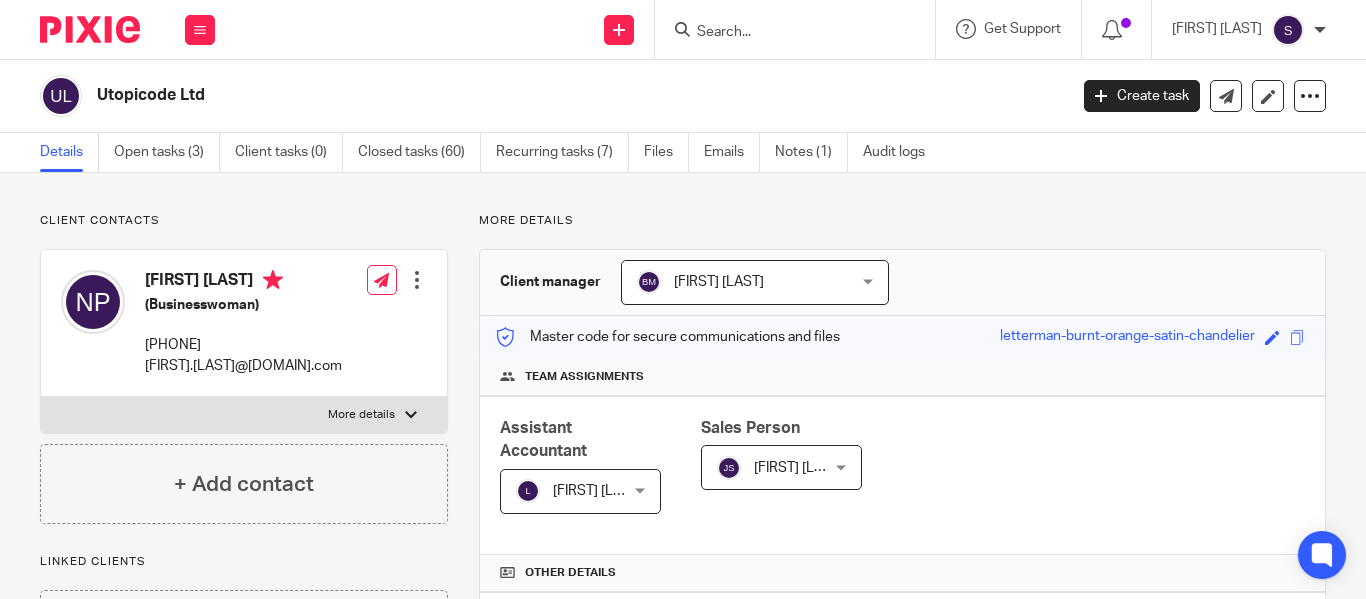 click at bounding box center (785, 33) 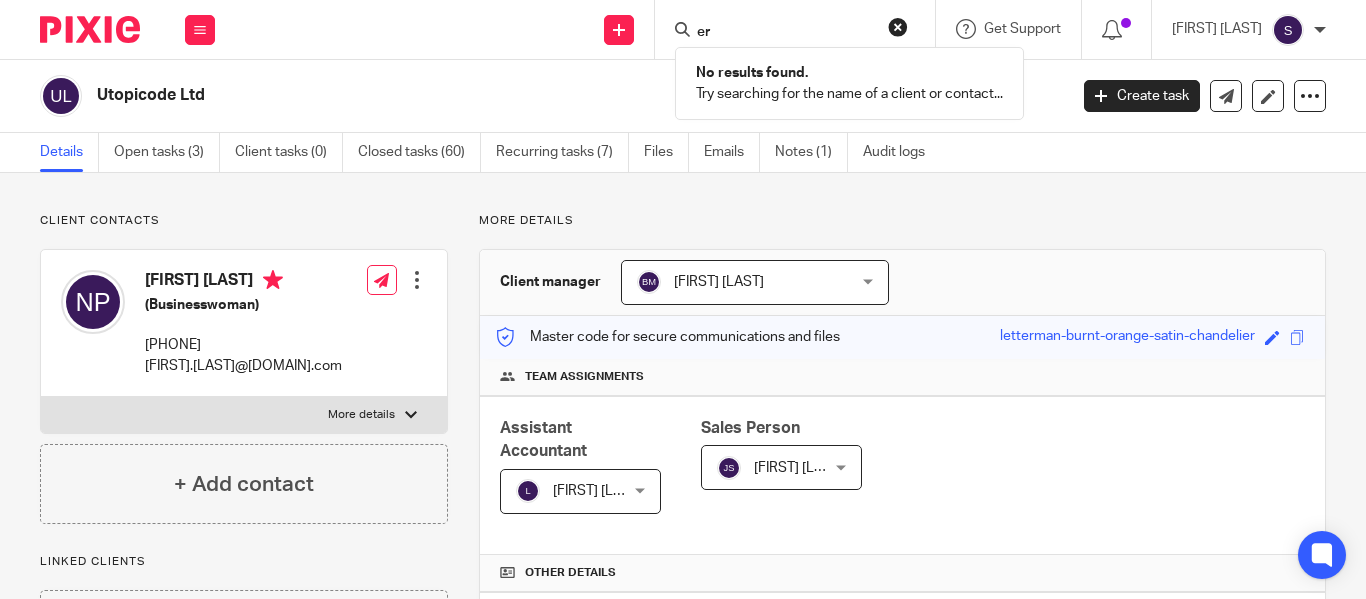 type on "e" 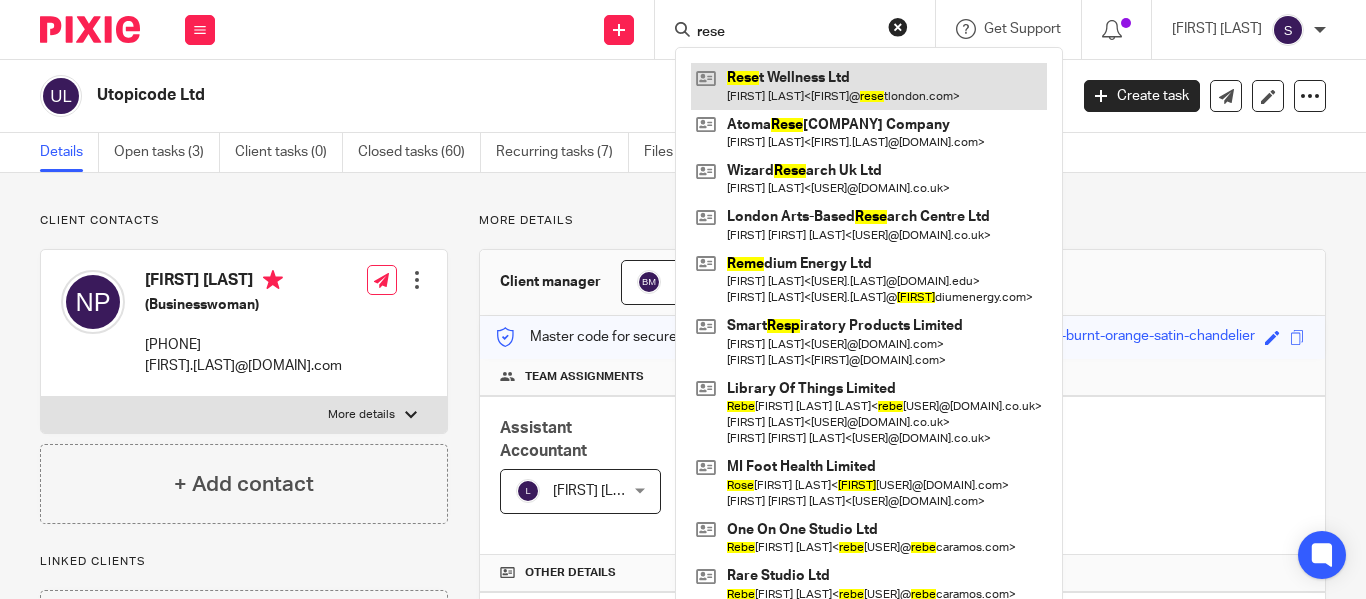 type on "rese" 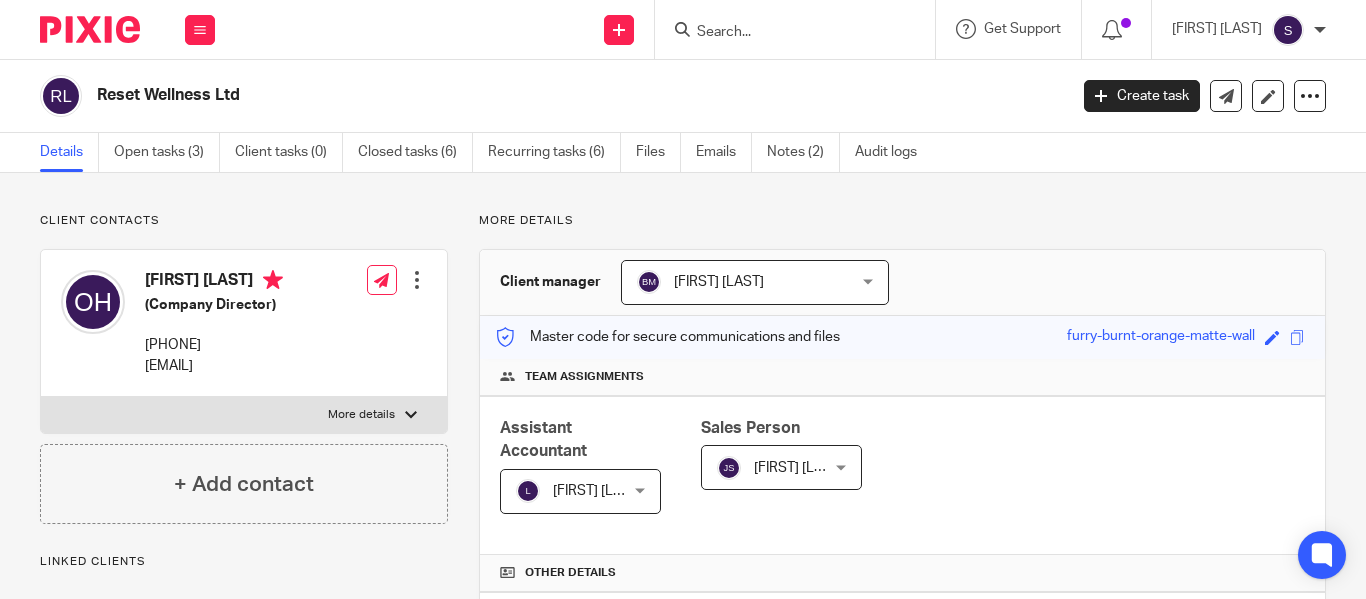 scroll, scrollTop: 0, scrollLeft: 0, axis: both 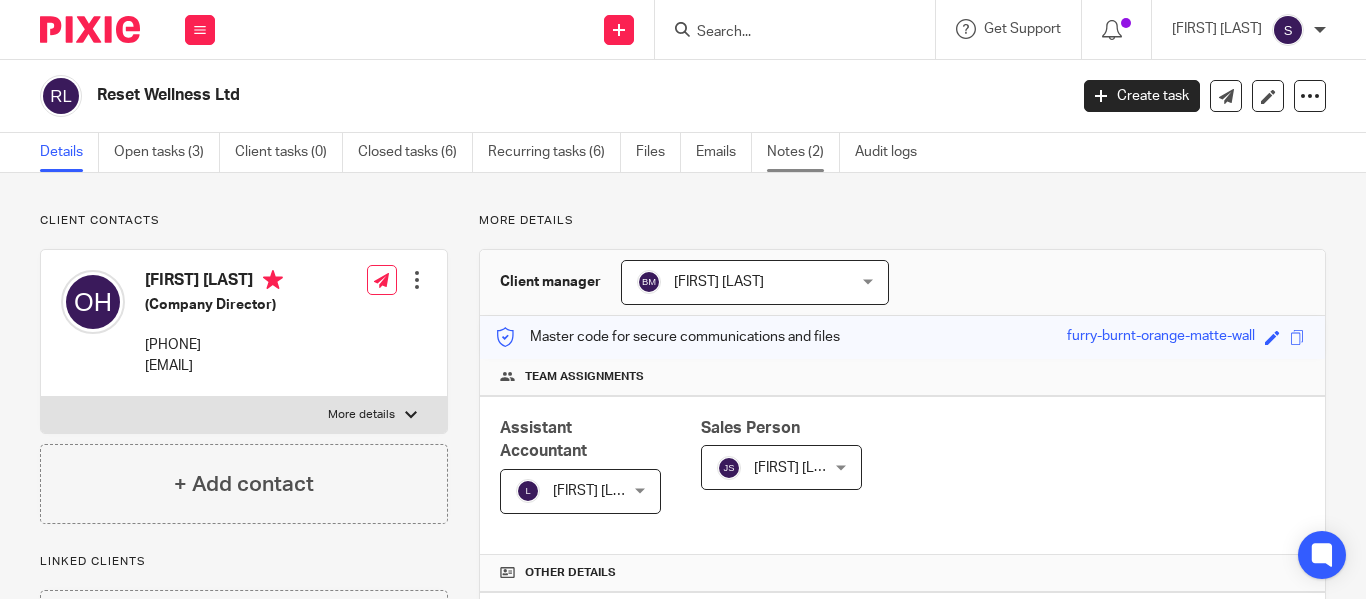 click on "Notes (2)" at bounding box center (803, 152) 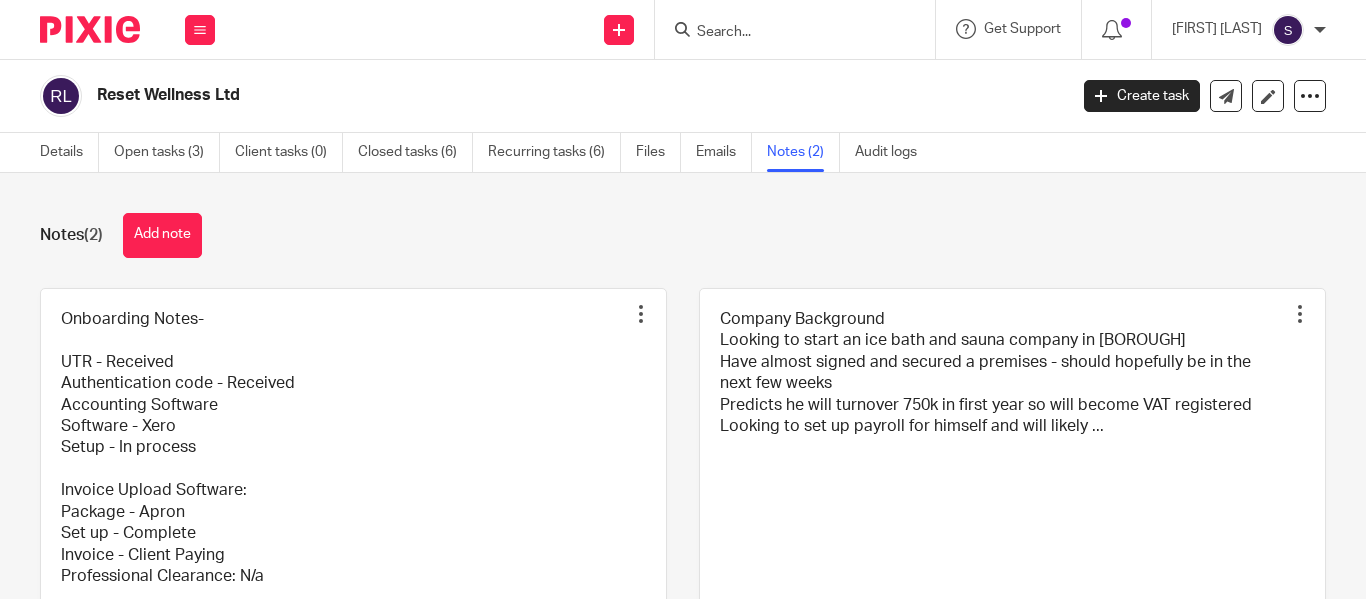 scroll, scrollTop: 0, scrollLeft: 0, axis: both 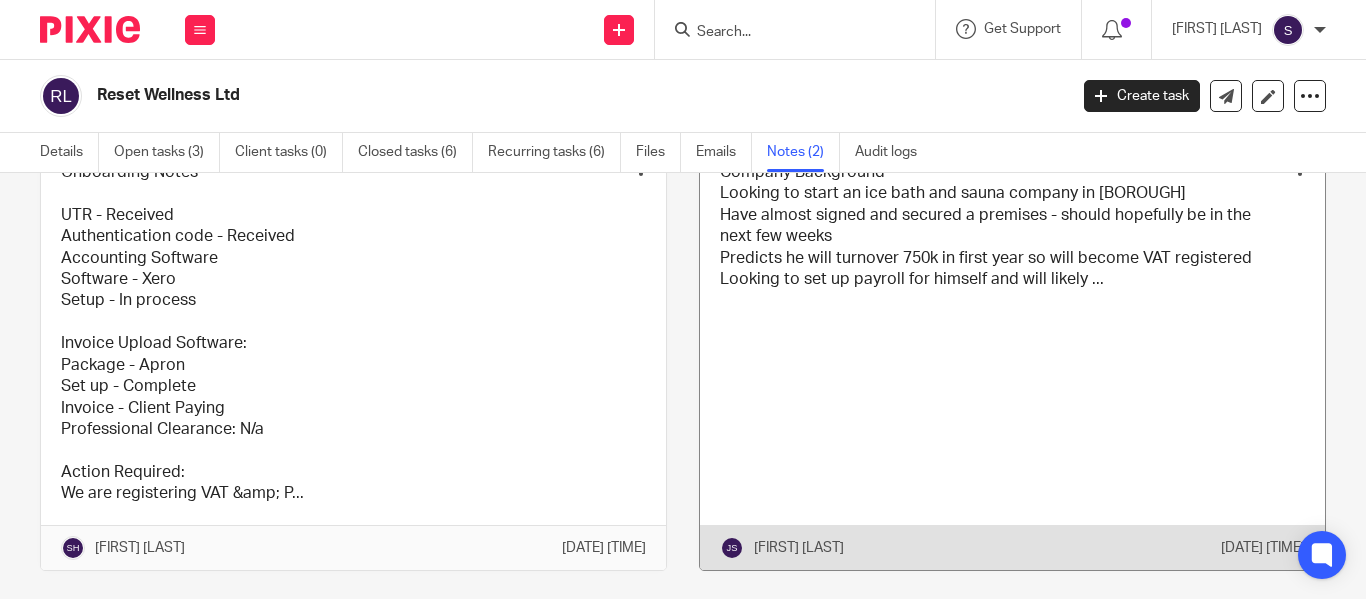 click at bounding box center (1012, 356) 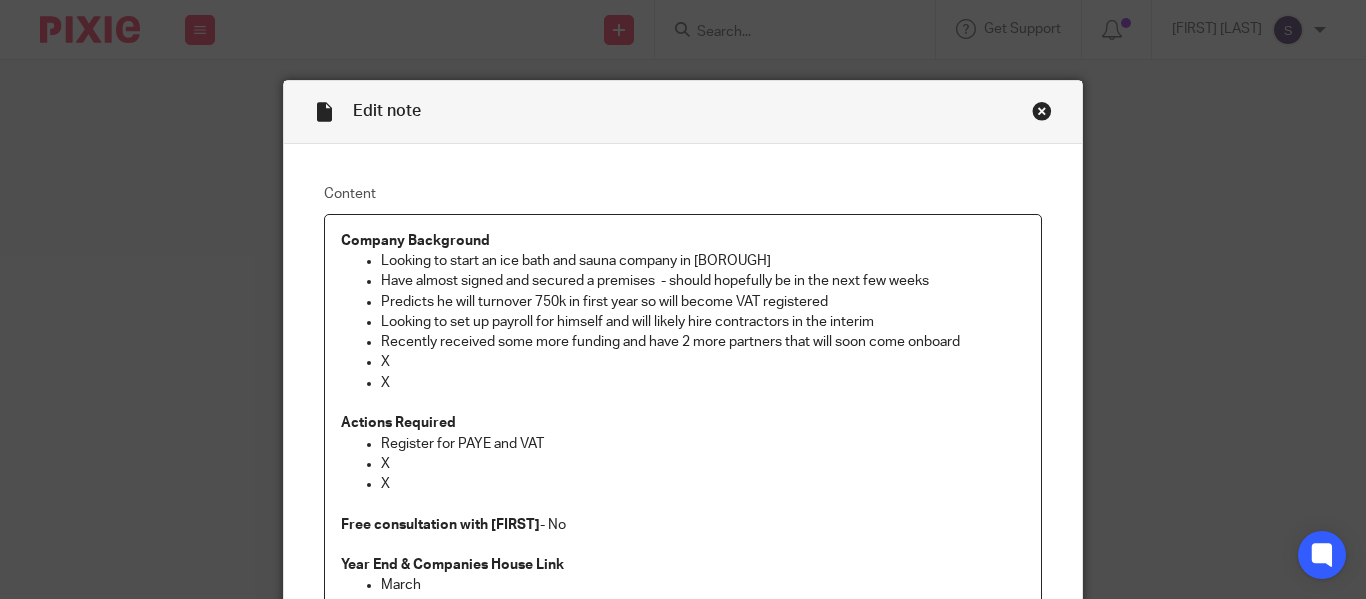 scroll, scrollTop: 0, scrollLeft: 0, axis: both 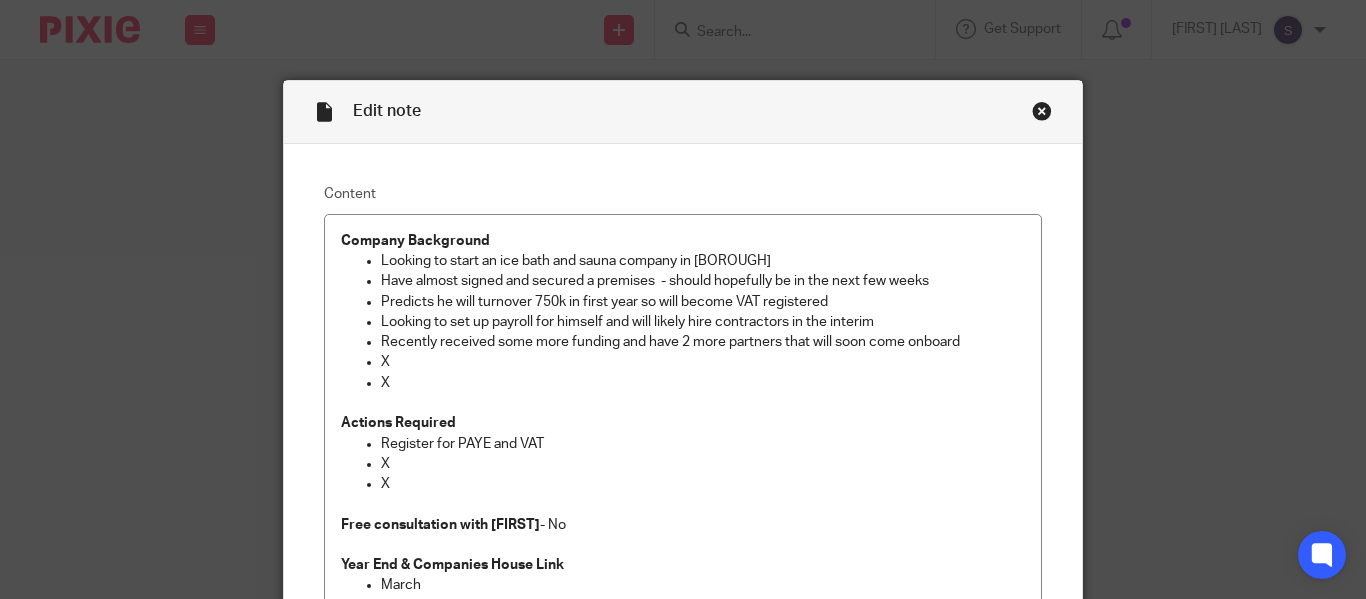 click at bounding box center [1042, 111] 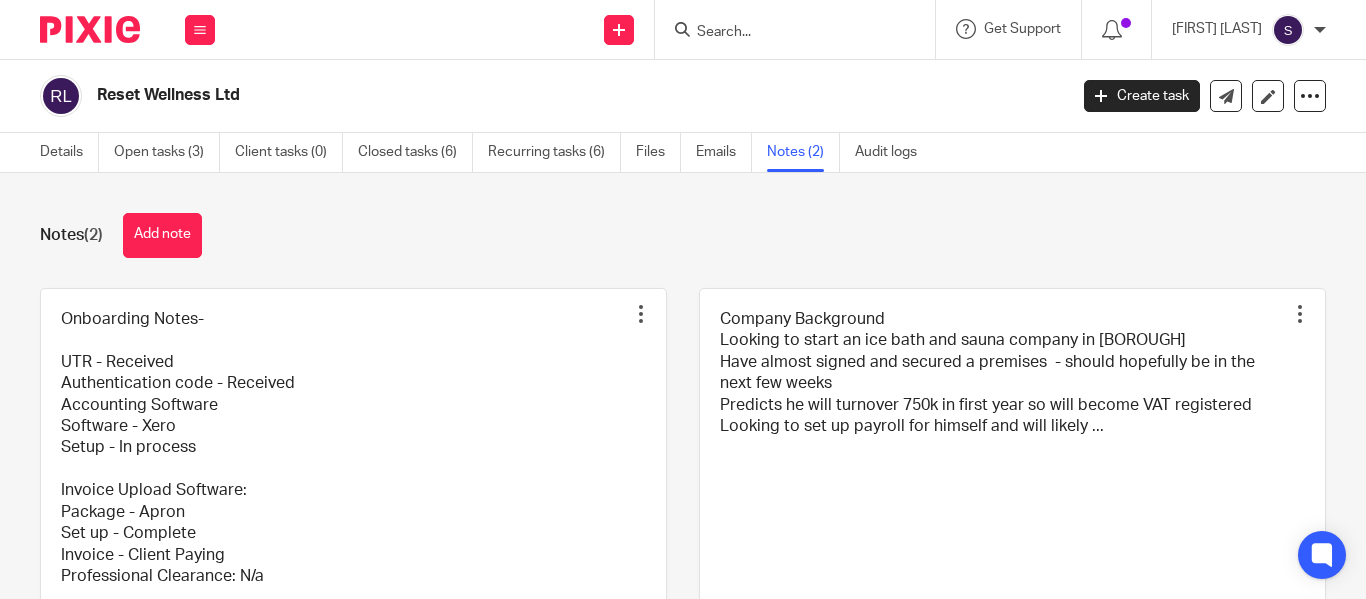 scroll, scrollTop: 0, scrollLeft: 0, axis: both 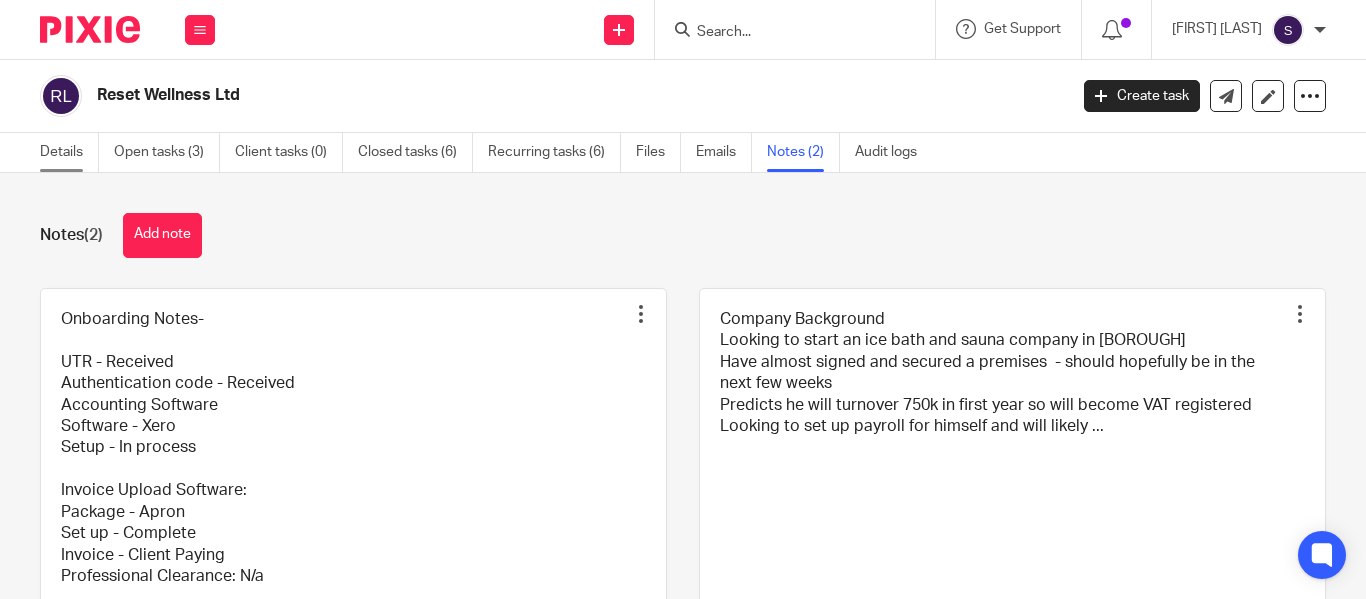 click on "Details" at bounding box center (69, 152) 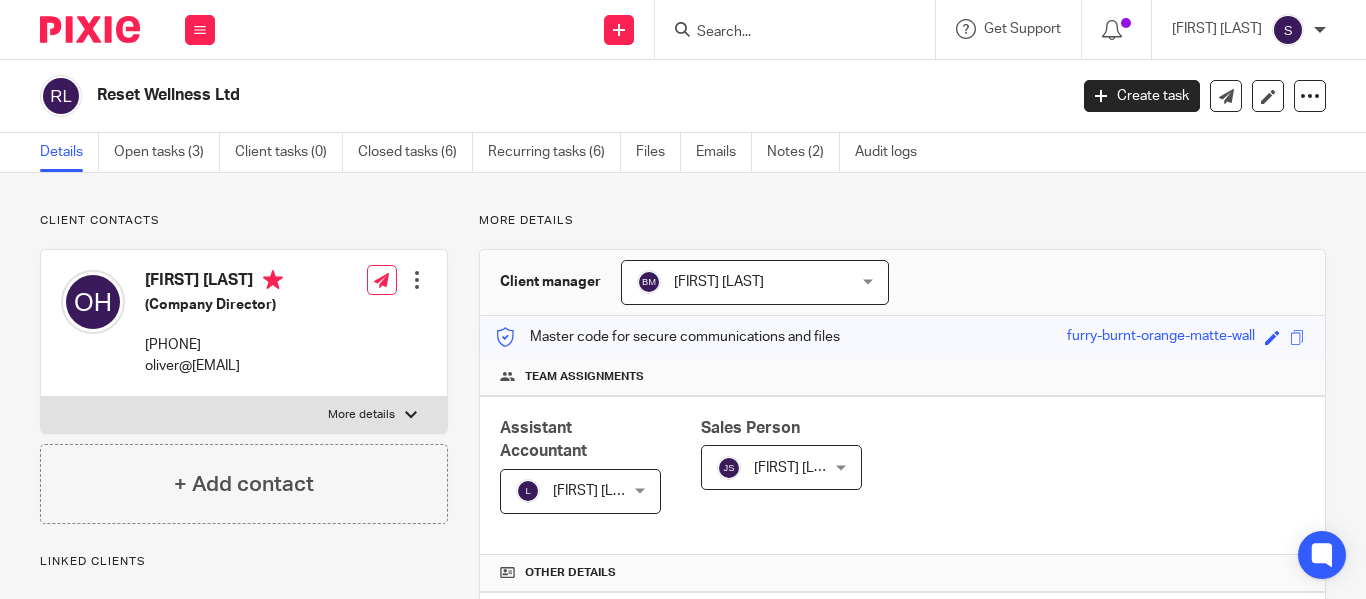 scroll, scrollTop: 0, scrollLeft: 0, axis: both 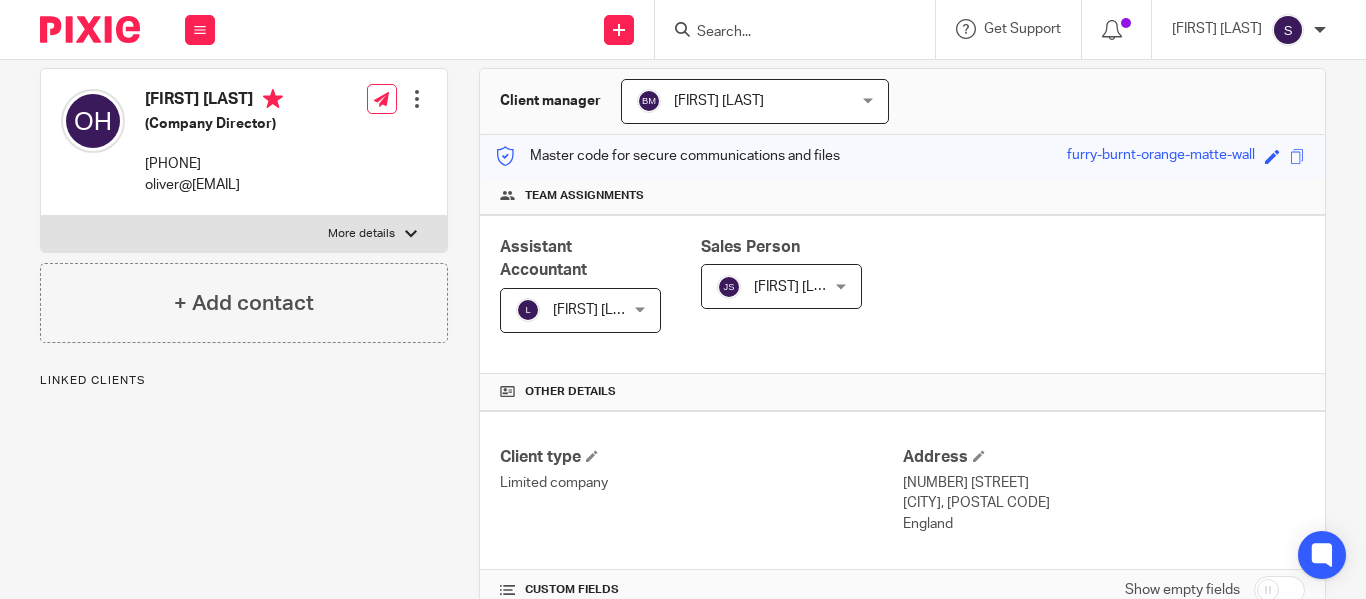 click on "[FIRST] [LAST]" at bounding box center (573, 310) 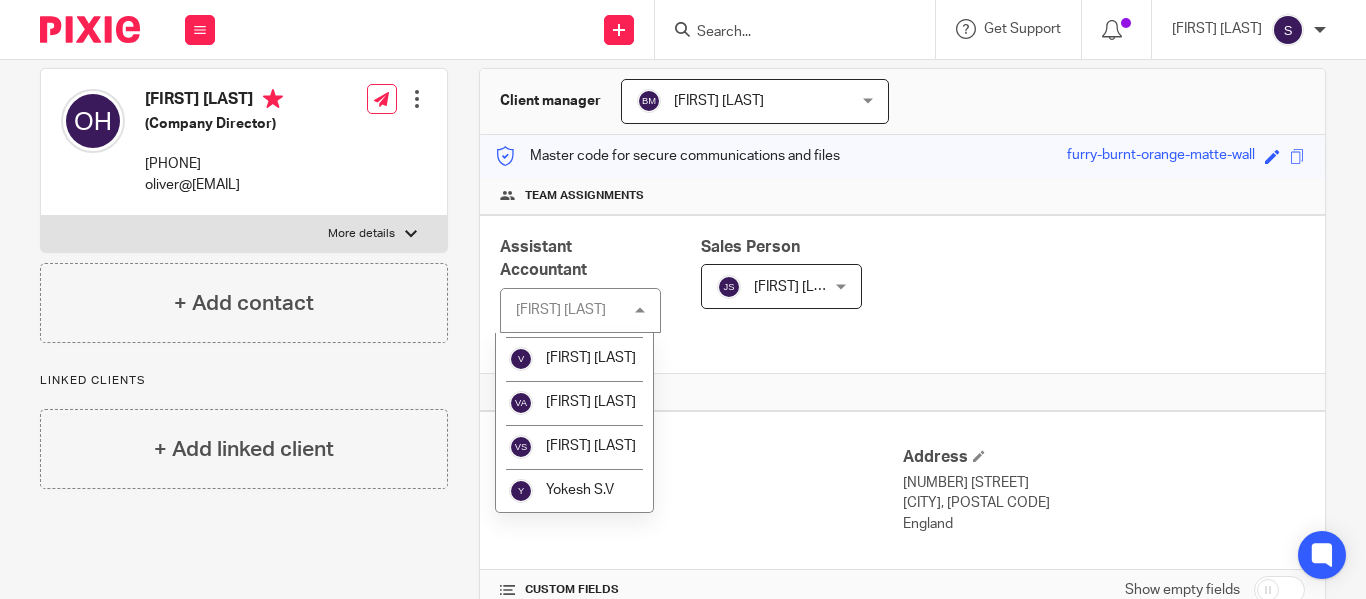 scroll, scrollTop: 4369, scrollLeft: 0, axis: vertical 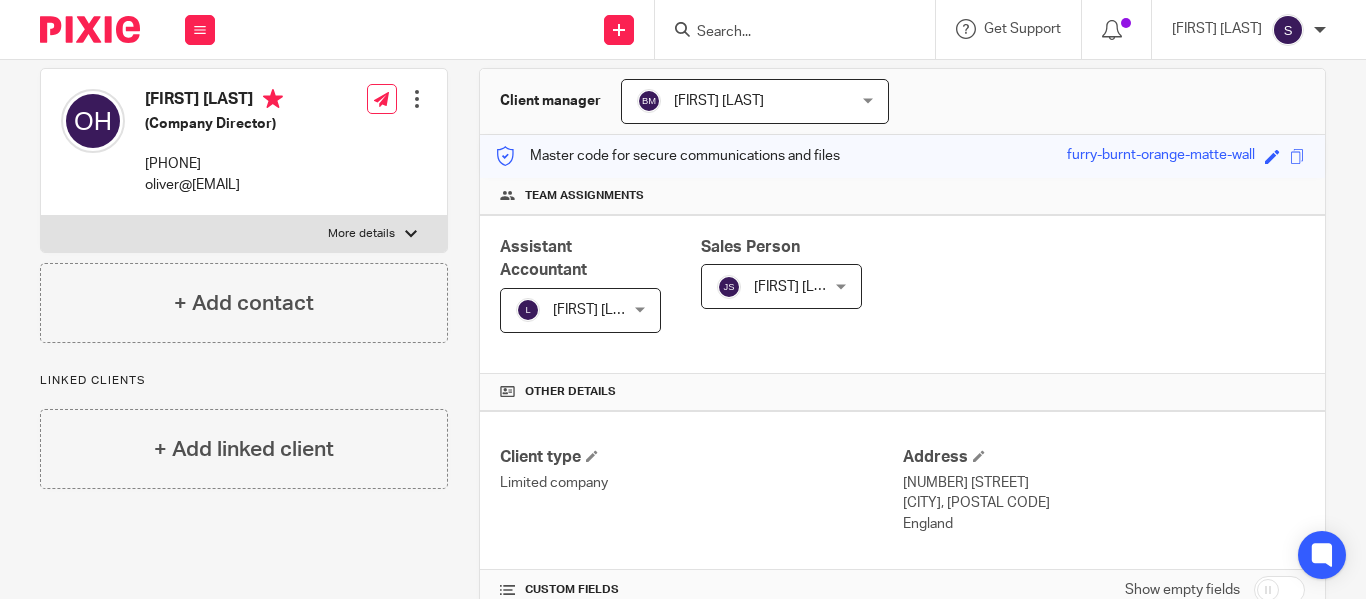 click on "Other details" at bounding box center [902, 392] 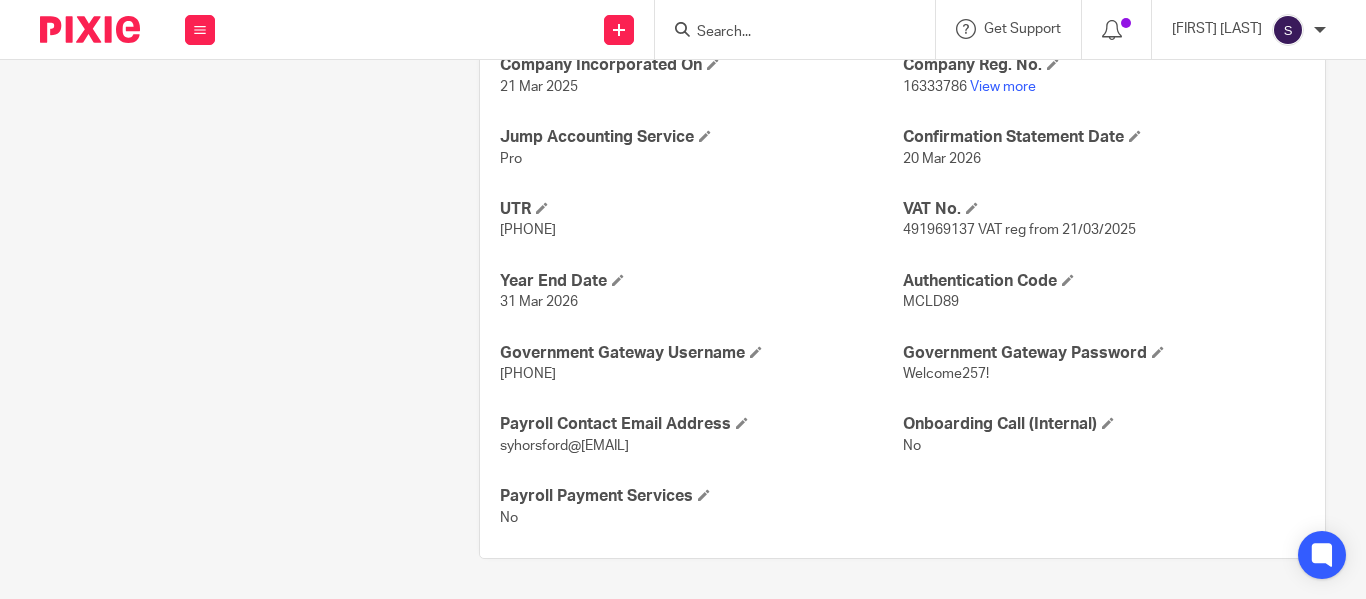 scroll, scrollTop: 0, scrollLeft: 0, axis: both 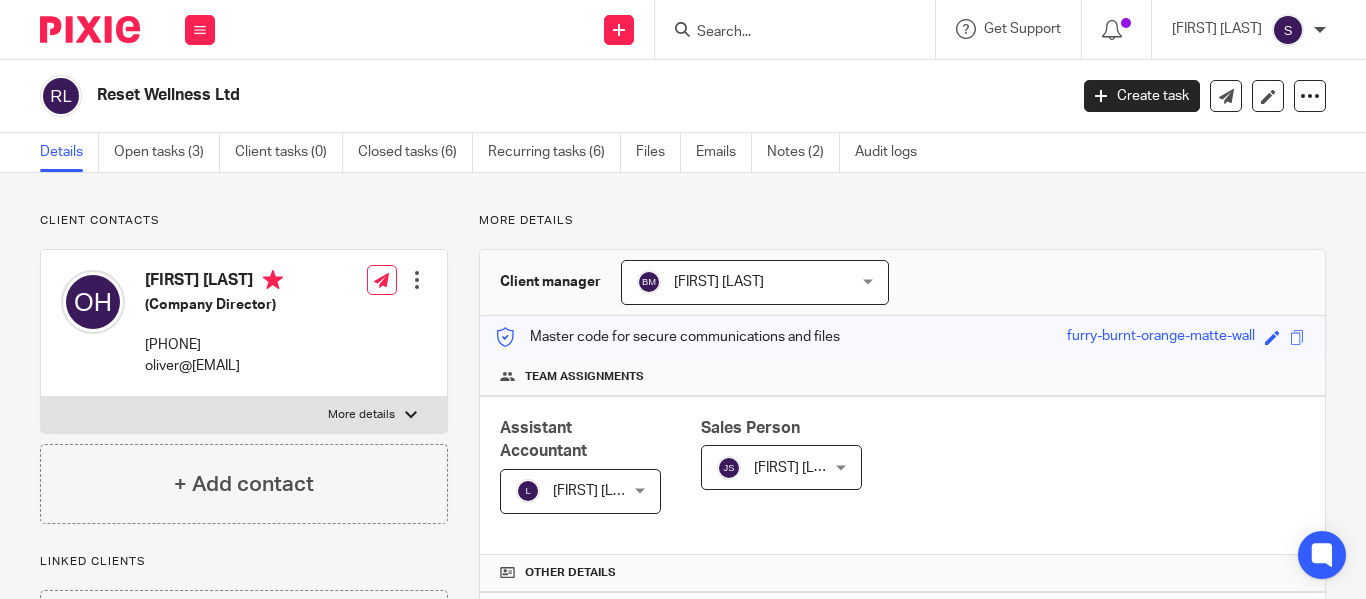 click at bounding box center [785, 33] 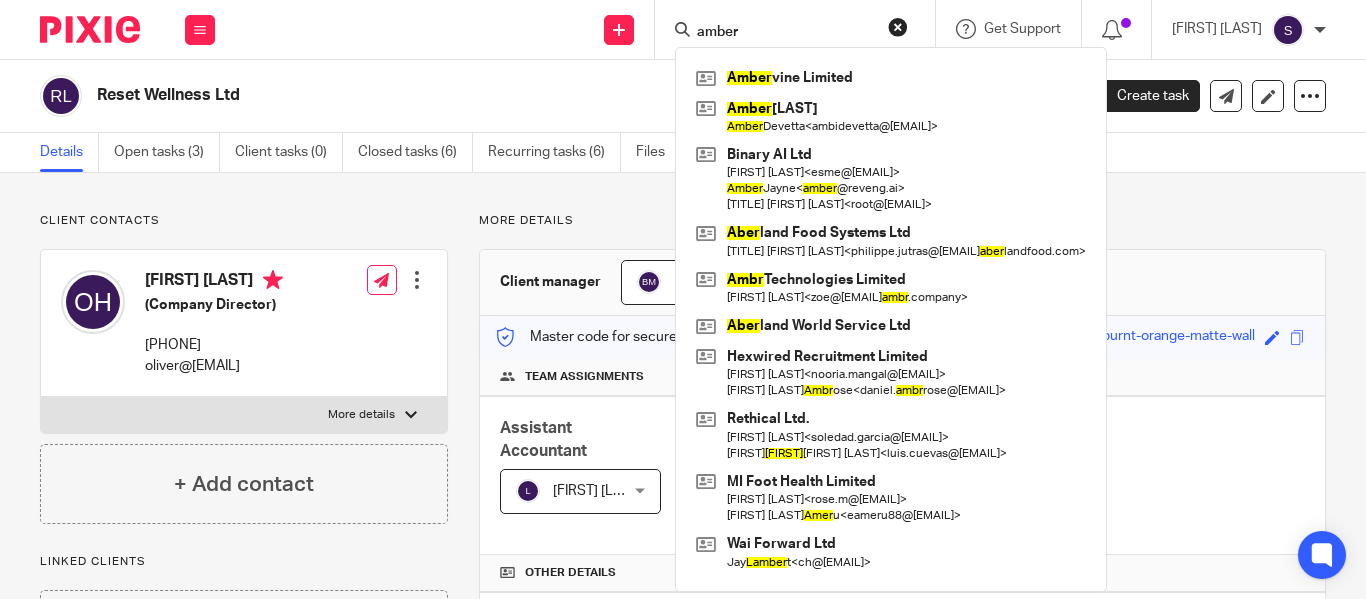 type on "amber" 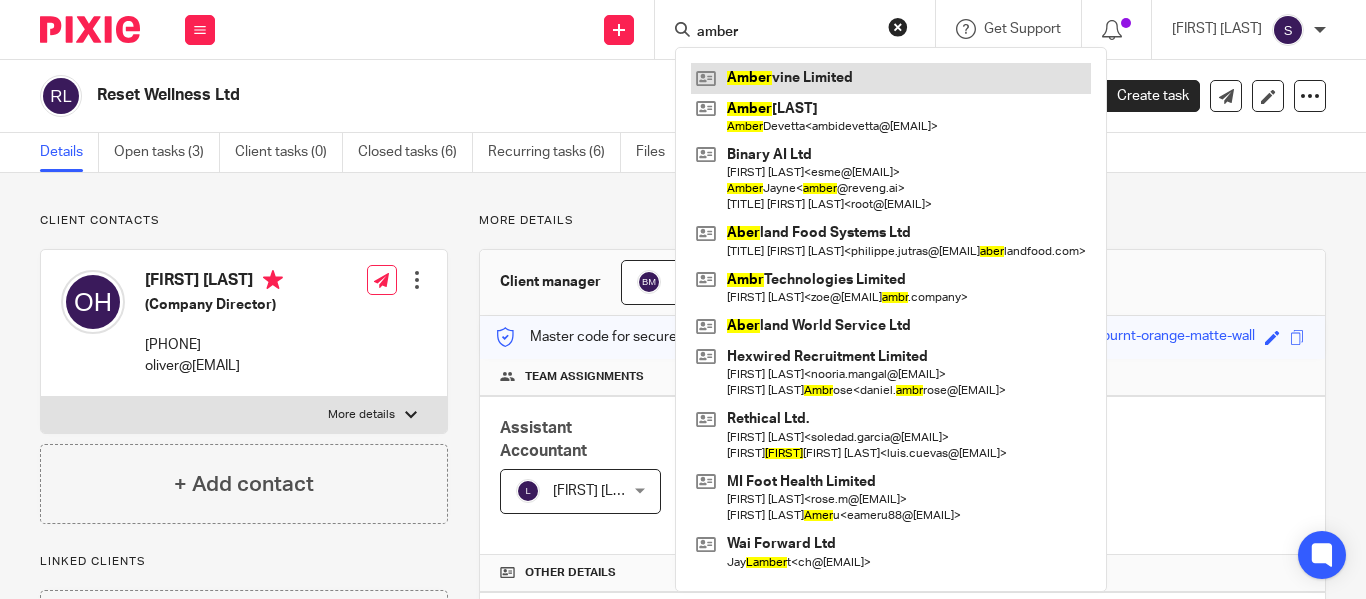 click at bounding box center [891, 78] 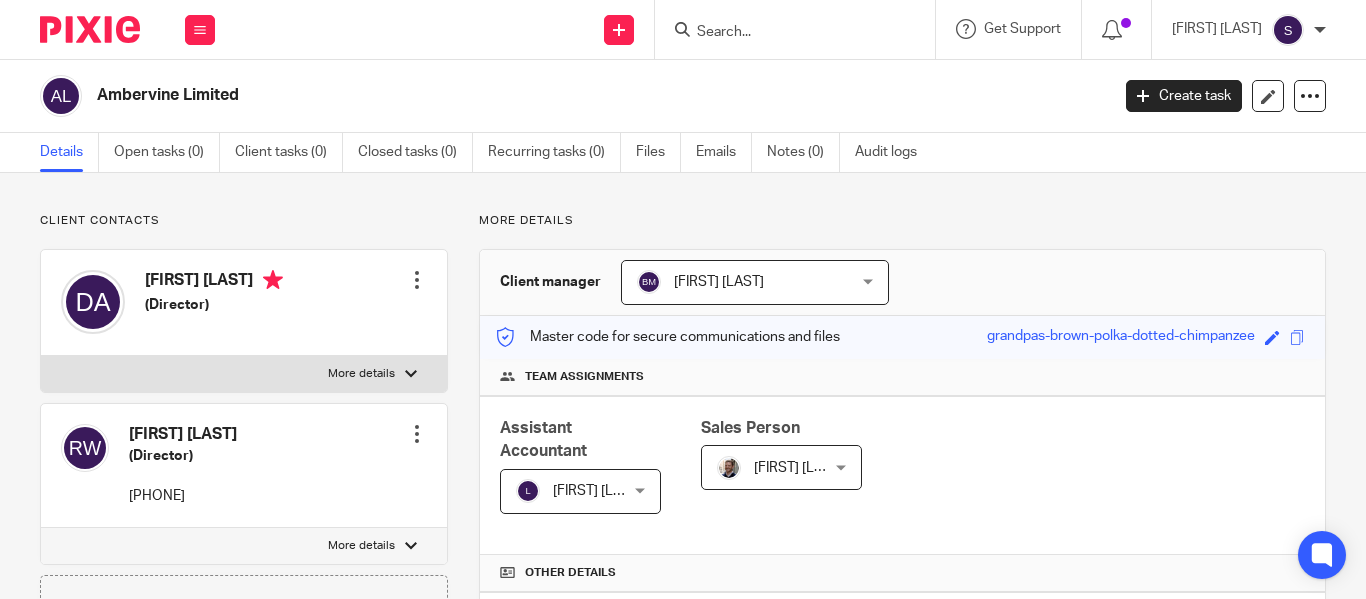 scroll, scrollTop: 0, scrollLeft: 0, axis: both 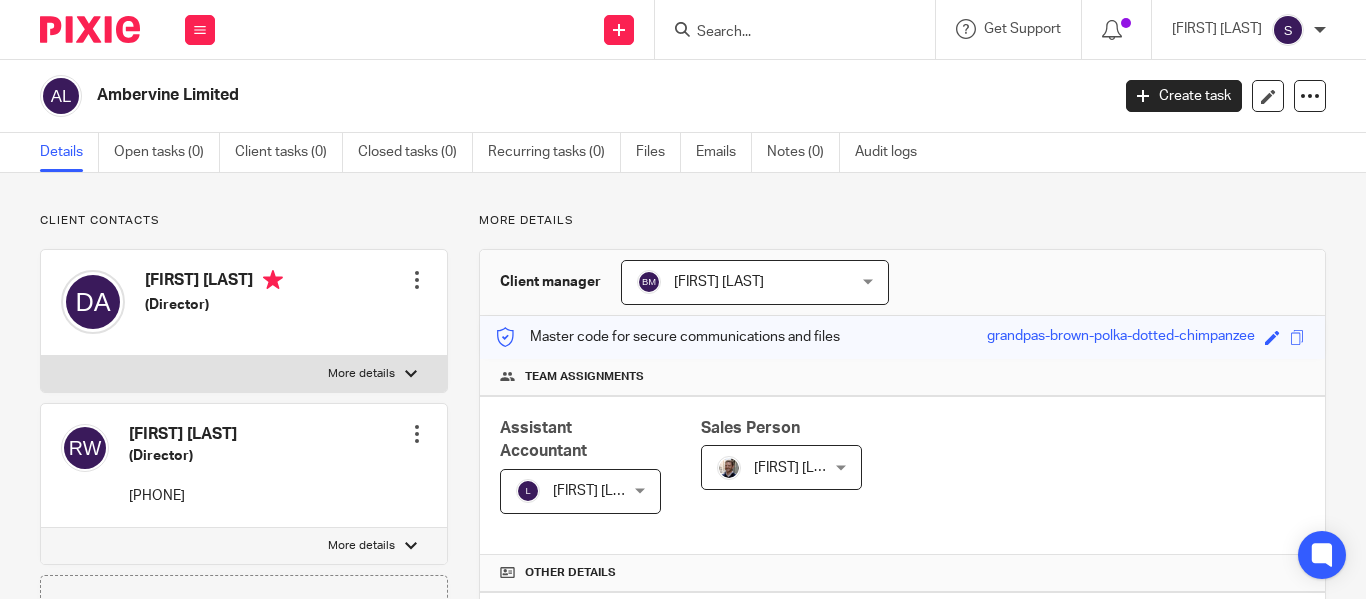 click at bounding box center [785, 33] 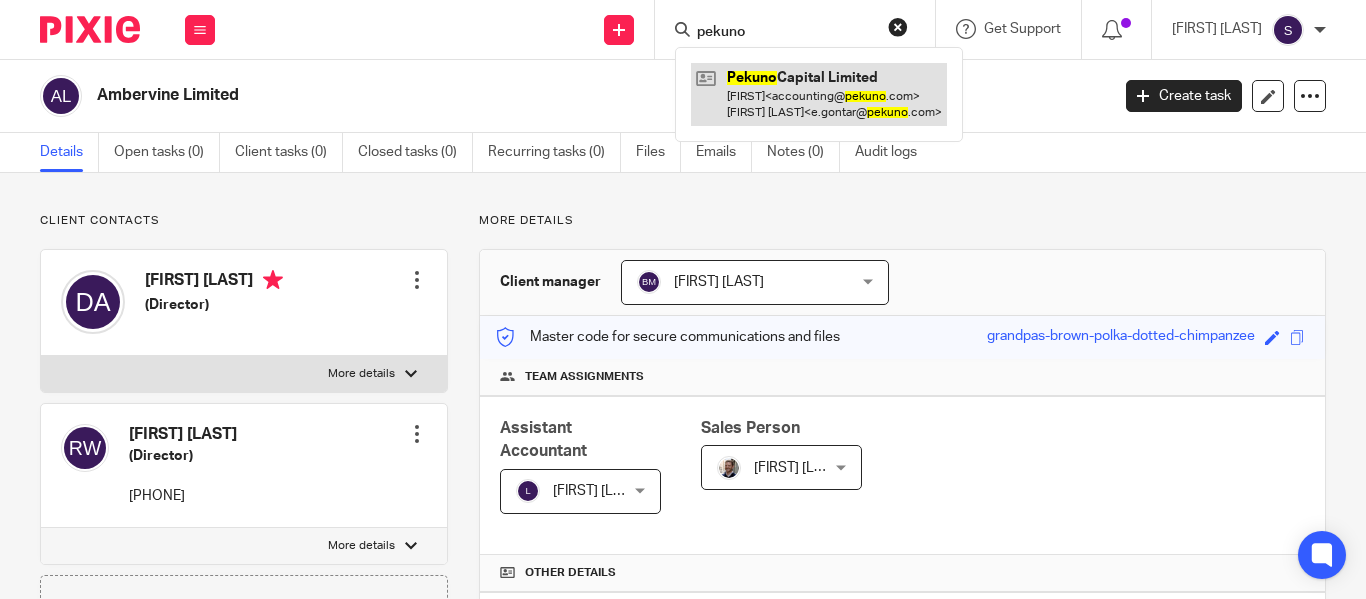 type on "pekuno" 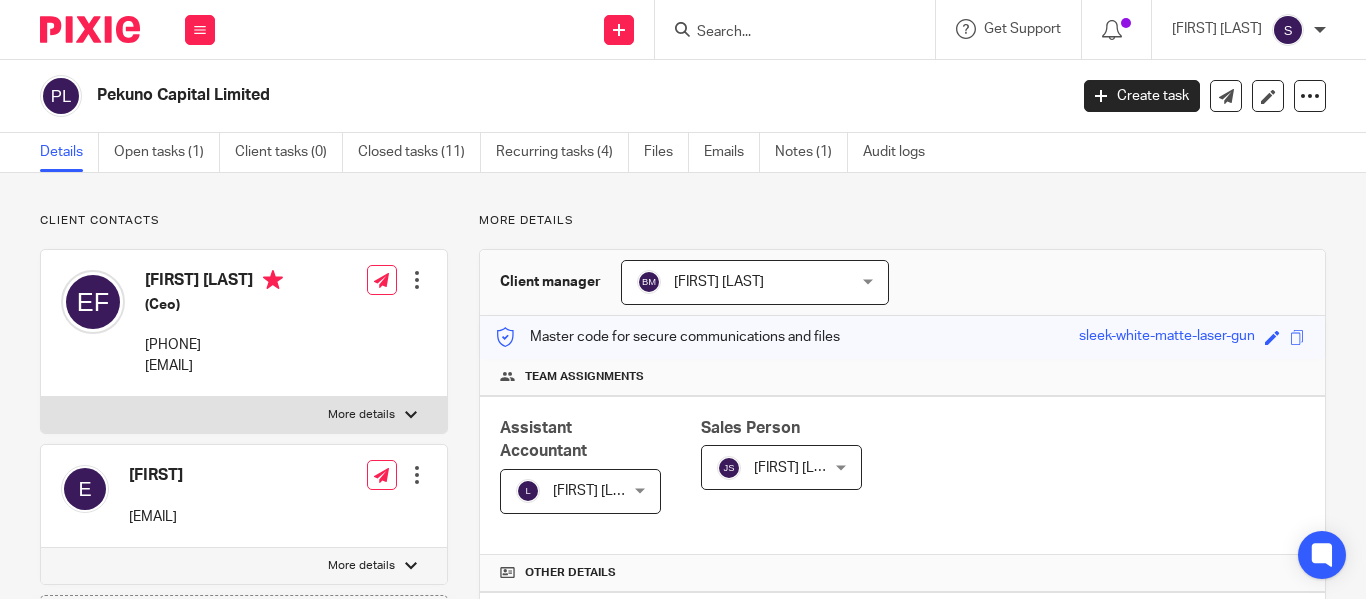 scroll, scrollTop: 0, scrollLeft: 0, axis: both 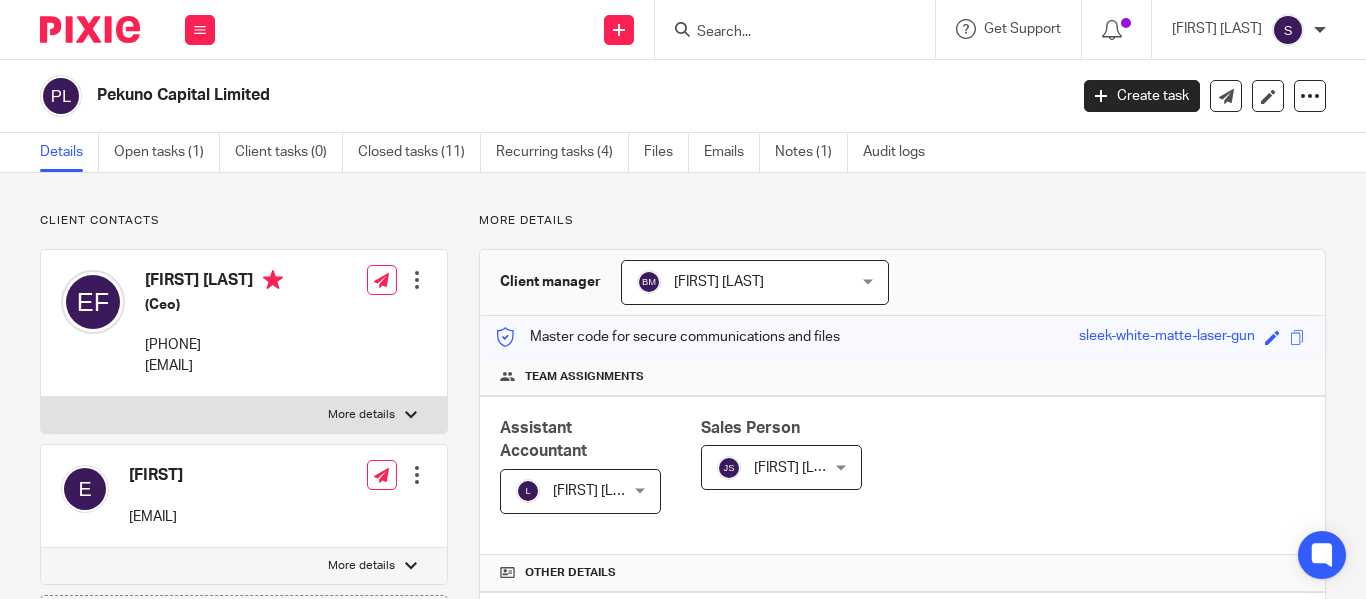 click at bounding box center [801, 29] 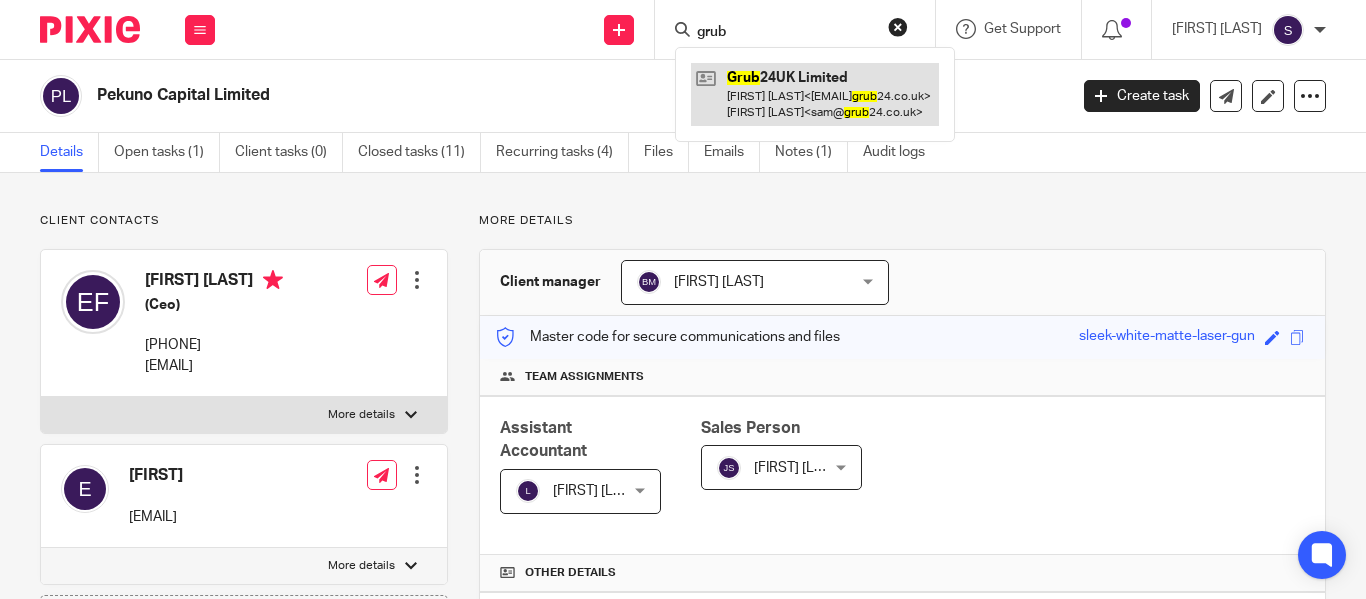 type on "grub" 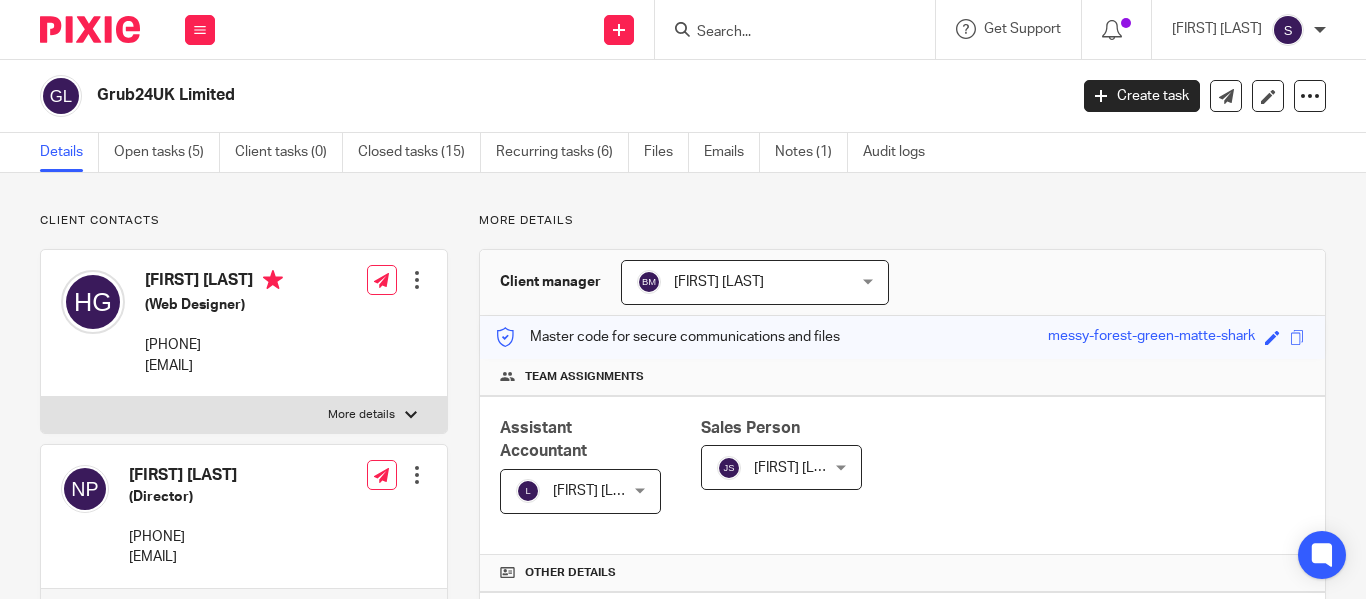 scroll, scrollTop: 0, scrollLeft: 0, axis: both 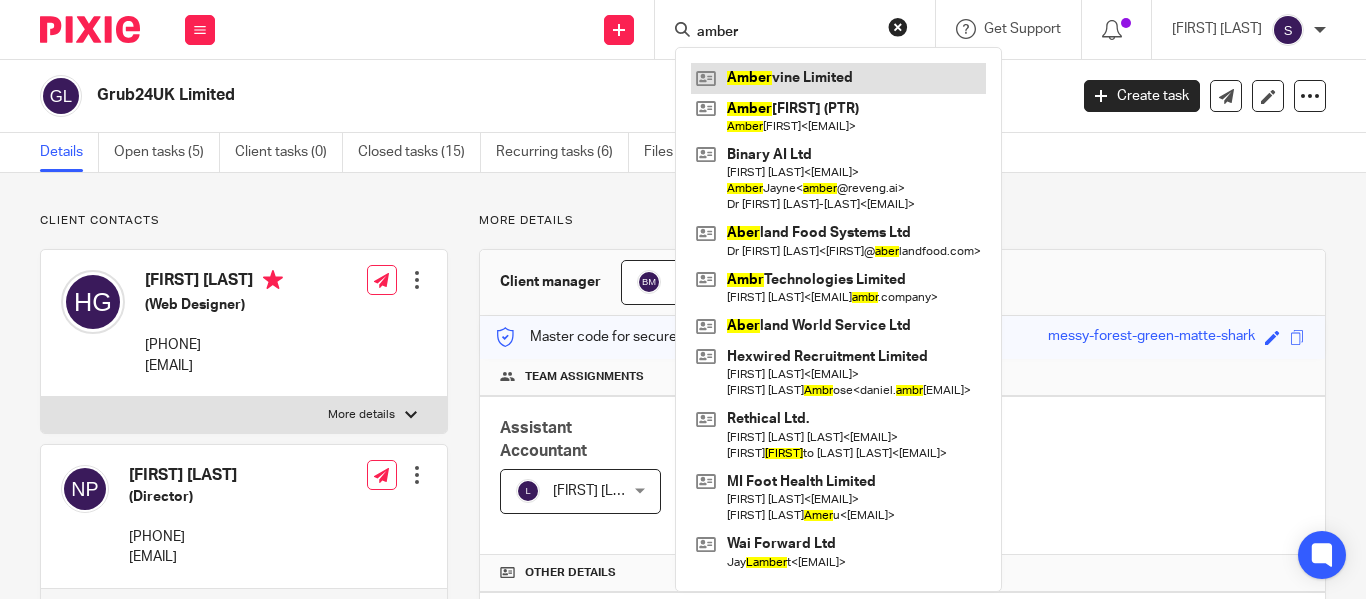 type on "amber" 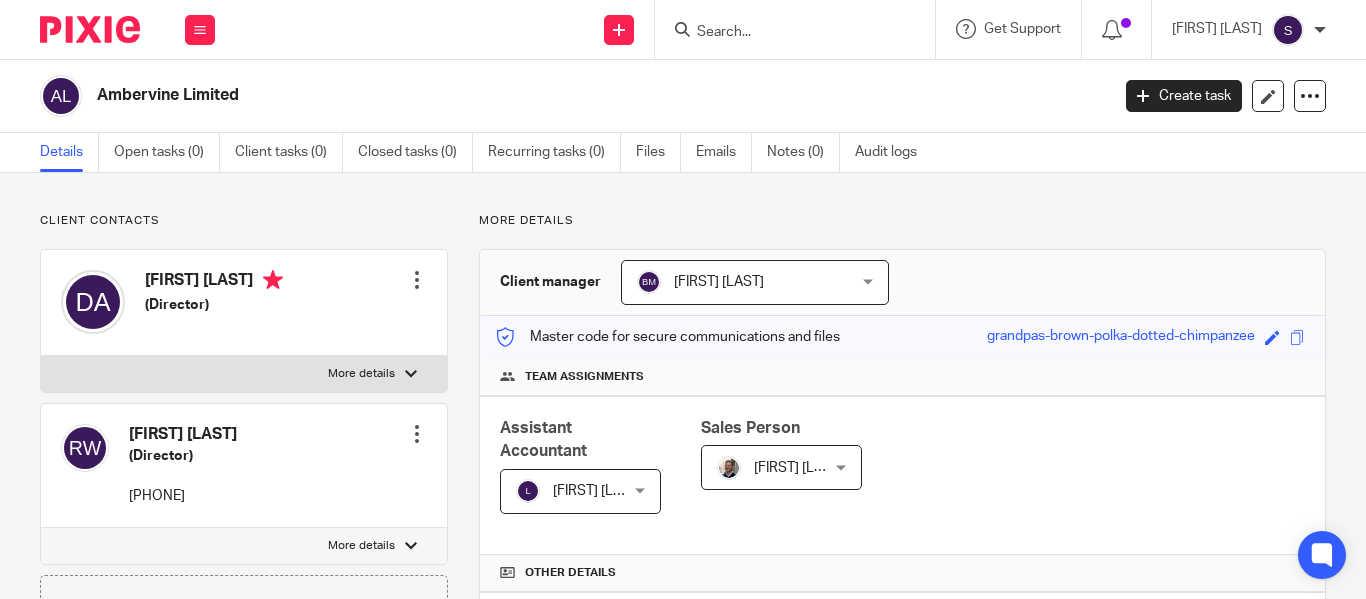 scroll, scrollTop: 0, scrollLeft: 0, axis: both 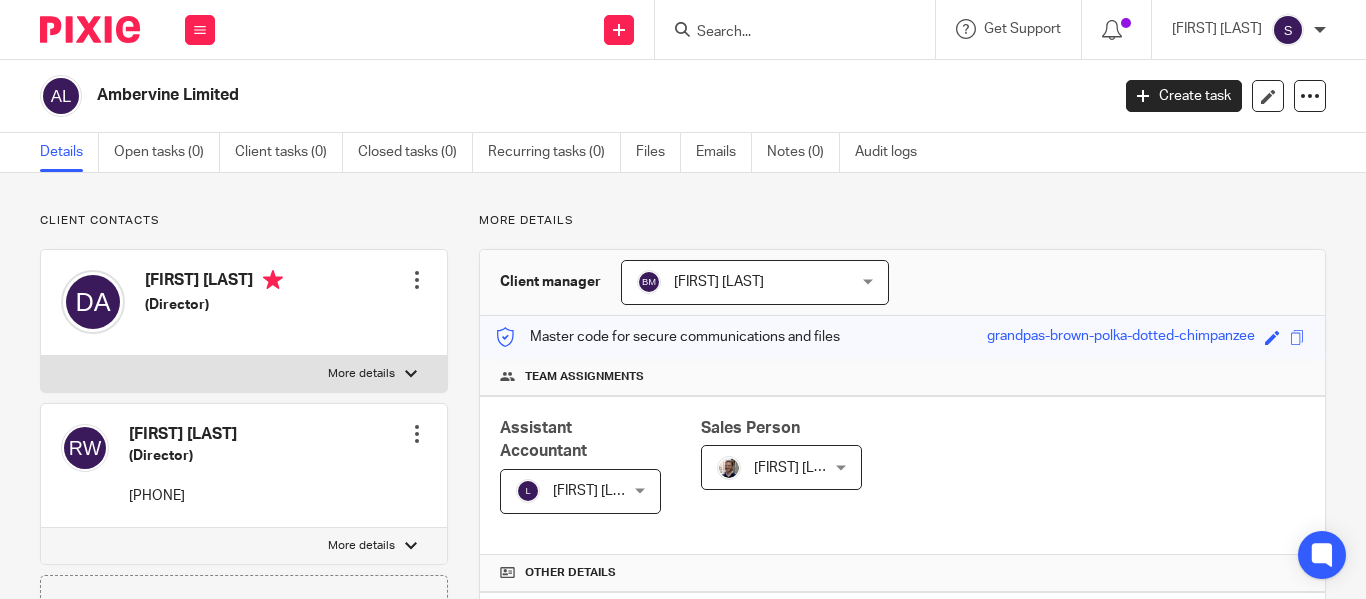 click at bounding box center (795, 29) 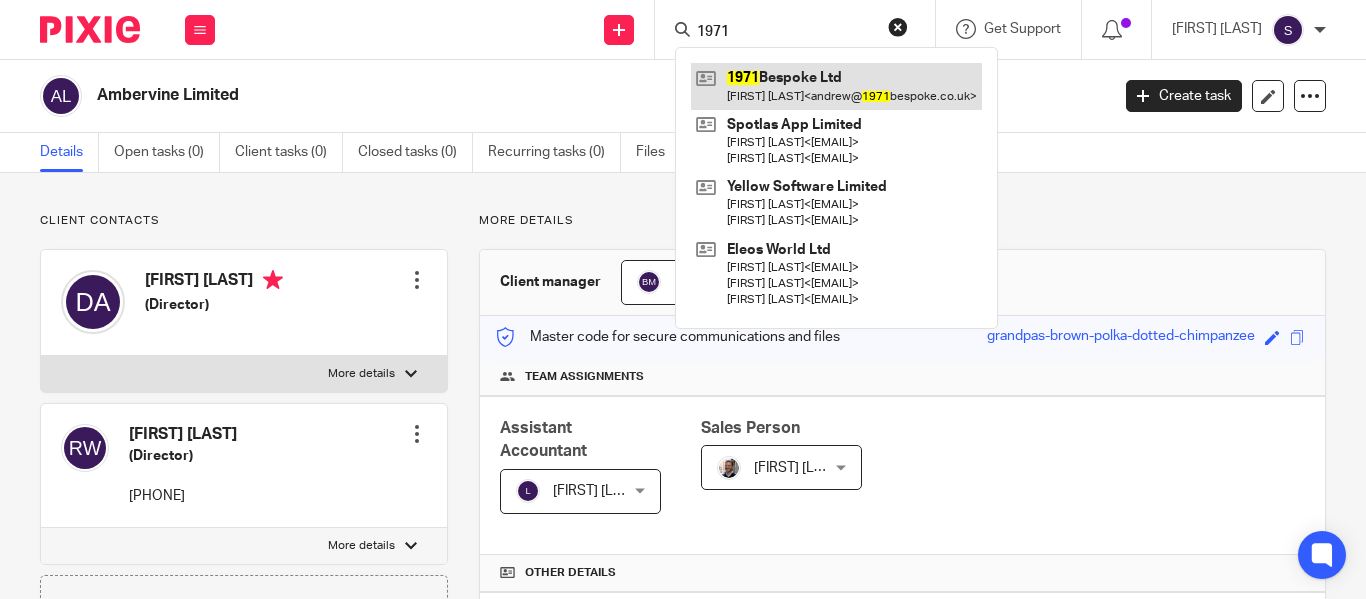 type on "1971" 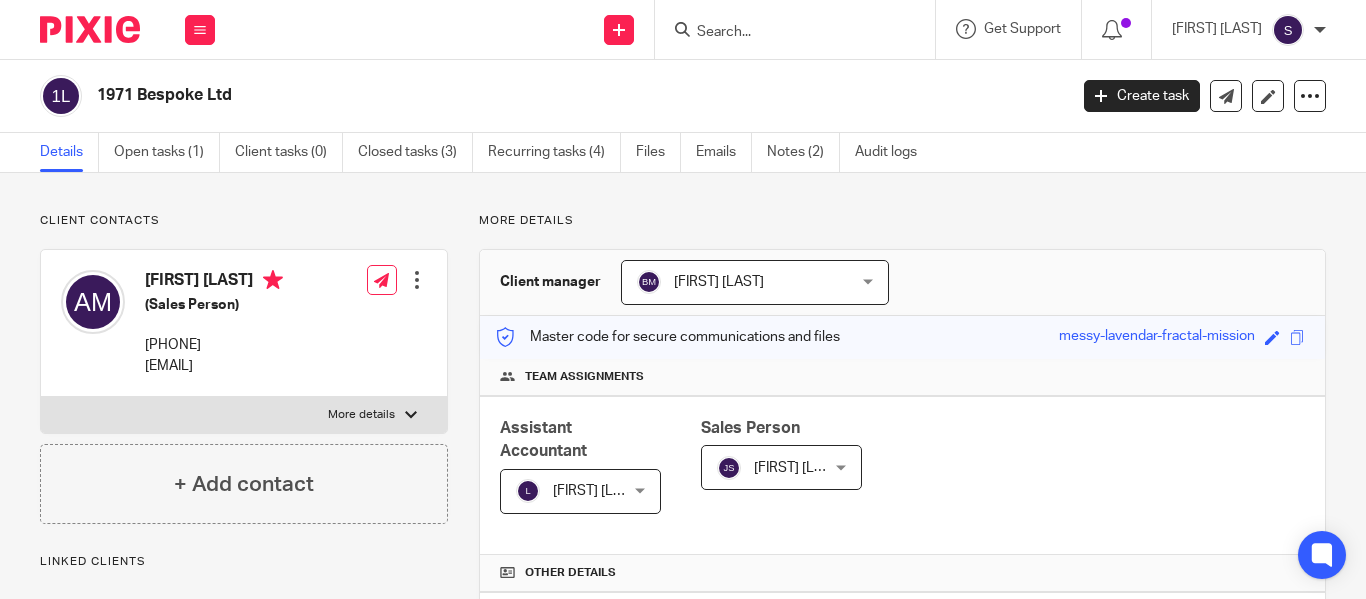 scroll, scrollTop: 0, scrollLeft: 0, axis: both 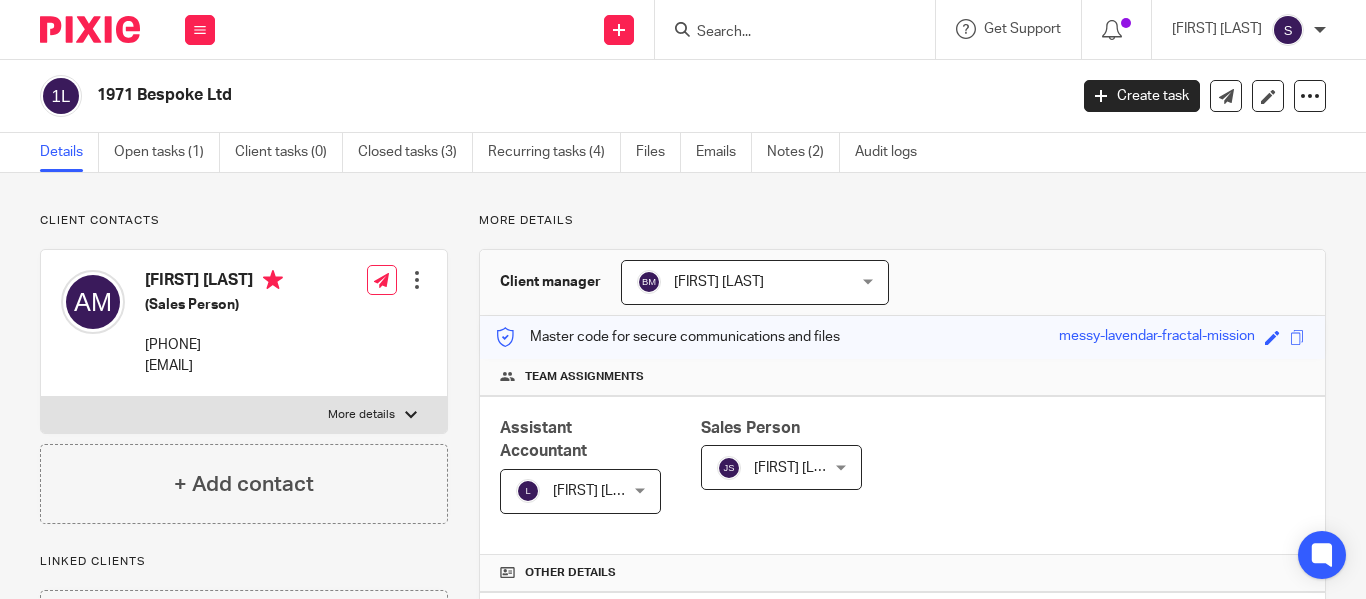 click at bounding box center [785, 33] 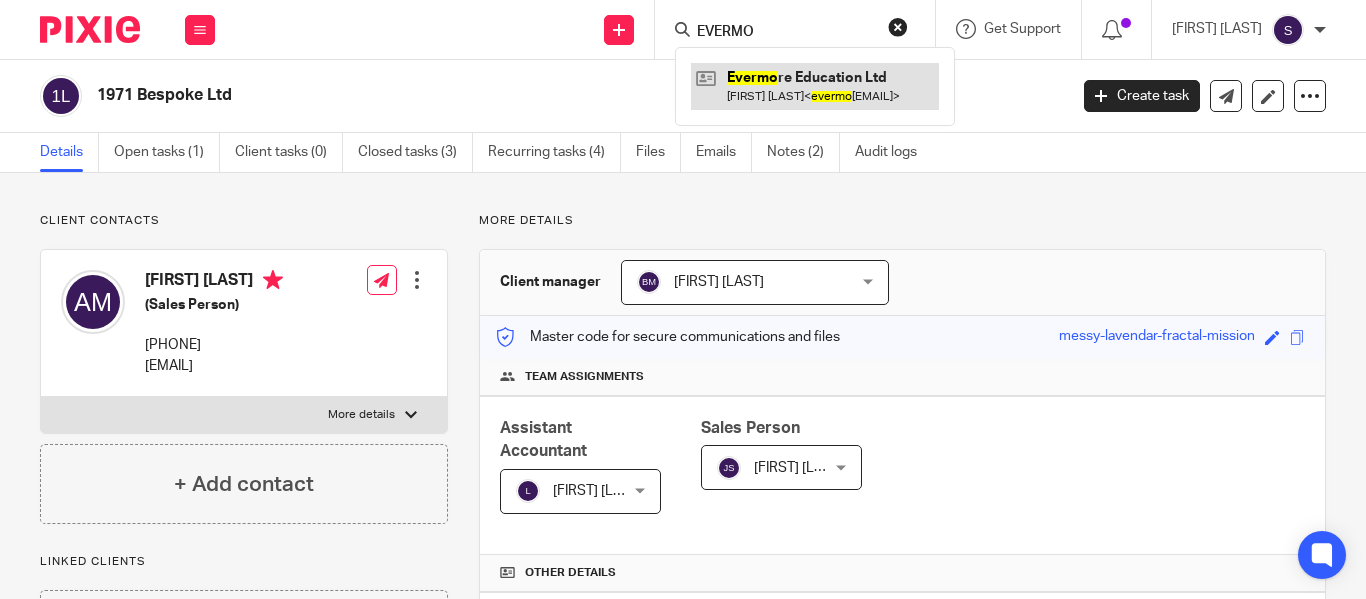 type on "EVERMO" 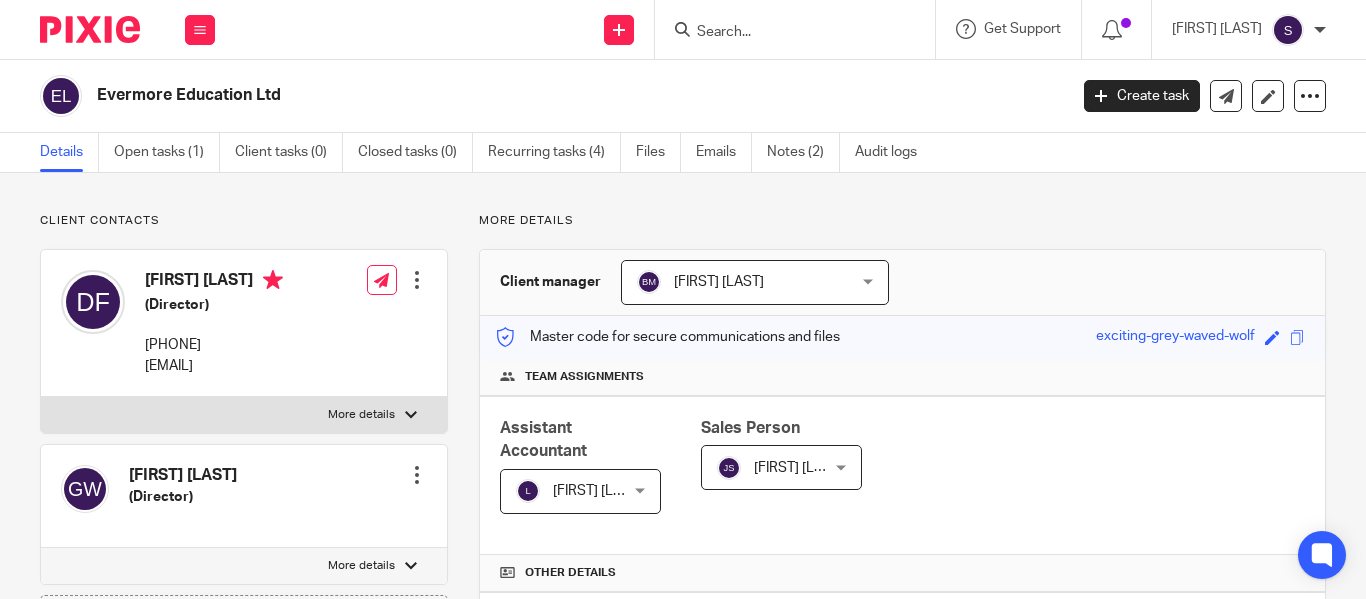 scroll, scrollTop: 0, scrollLeft: 0, axis: both 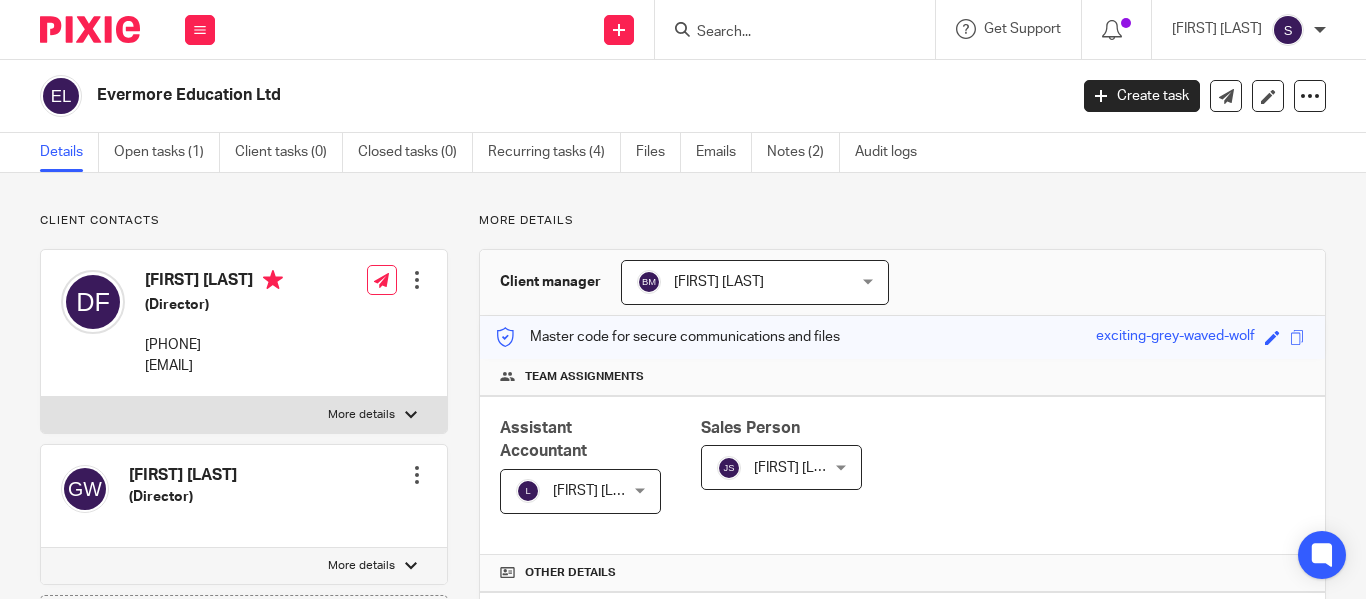 click at bounding box center (785, 33) 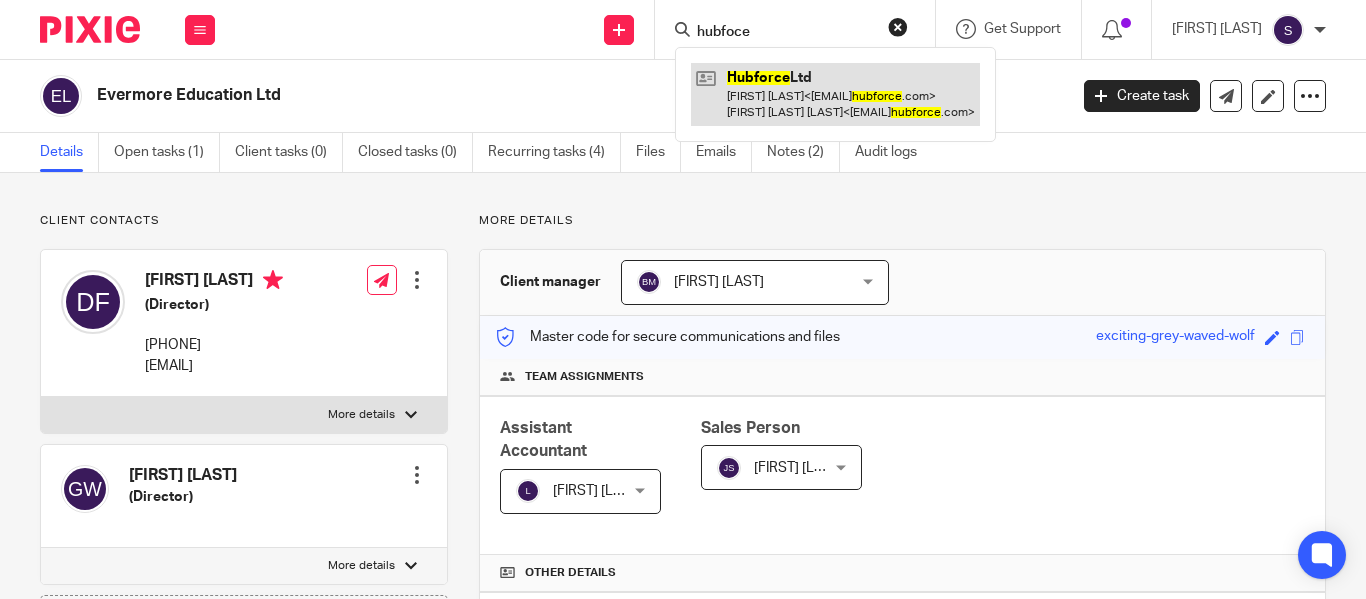 type on "hubfoce" 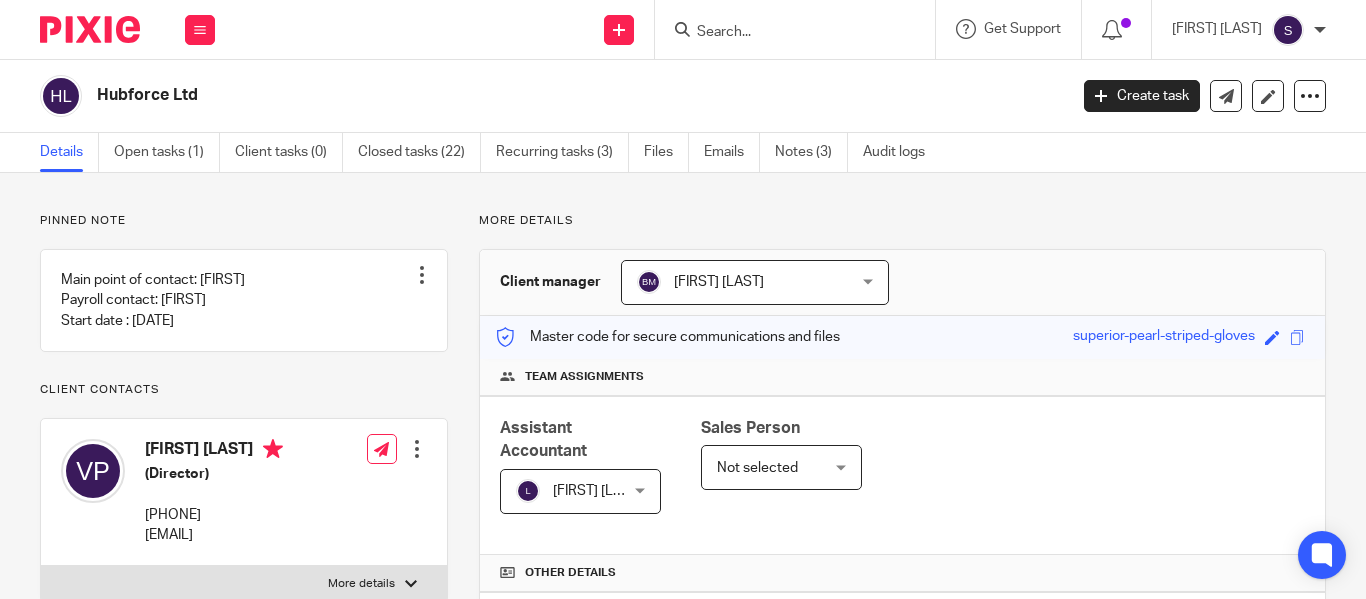 scroll, scrollTop: 0, scrollLeft: 0, axis: both 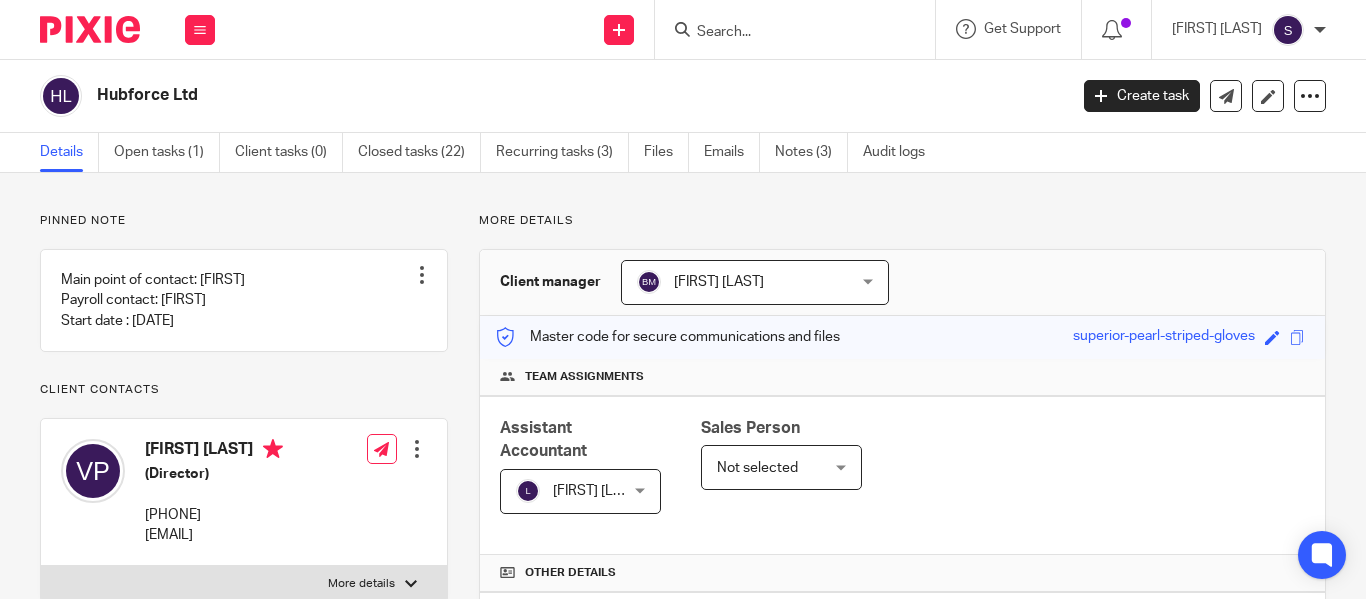 click at bounding box center (801, 29) 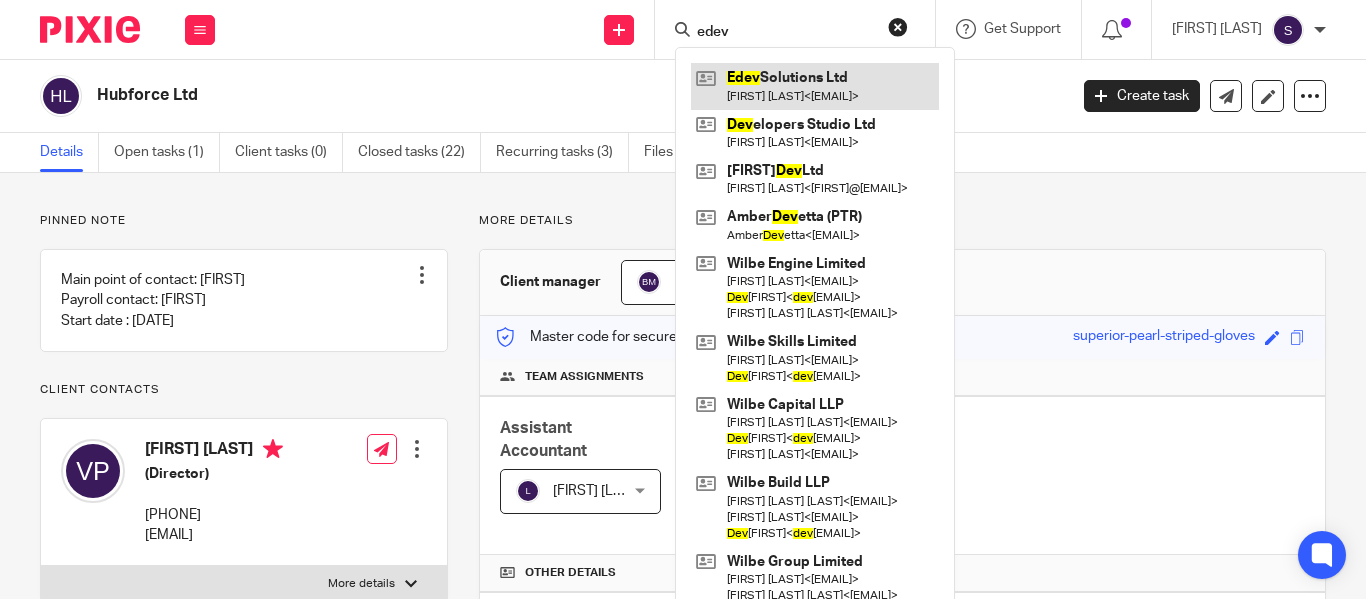 type on "edev" 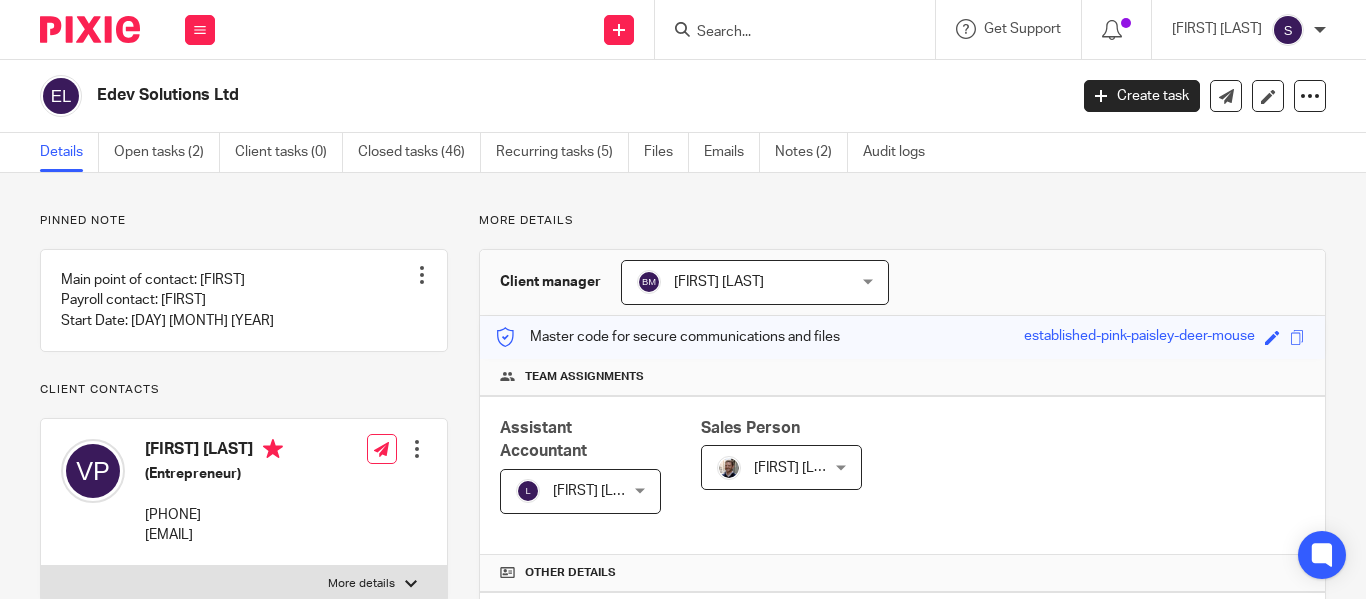 scroll, scrollTop: 0, scrollLeft: 0, axis: both 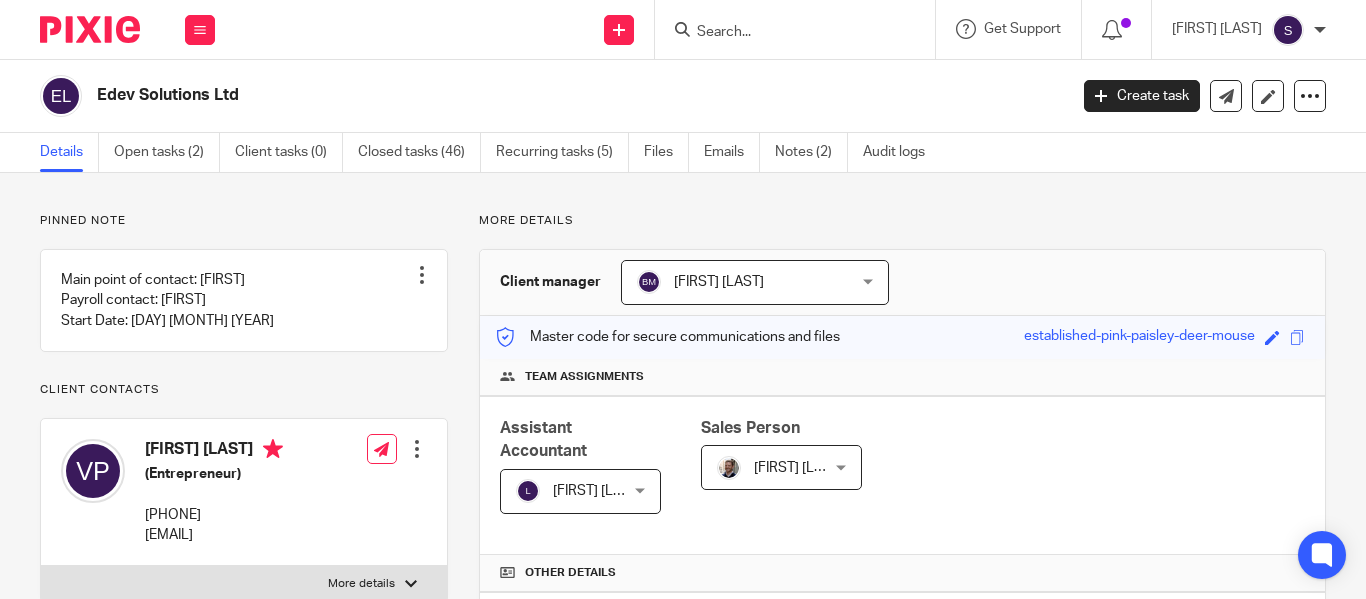 click at bounding box center [795, 29] 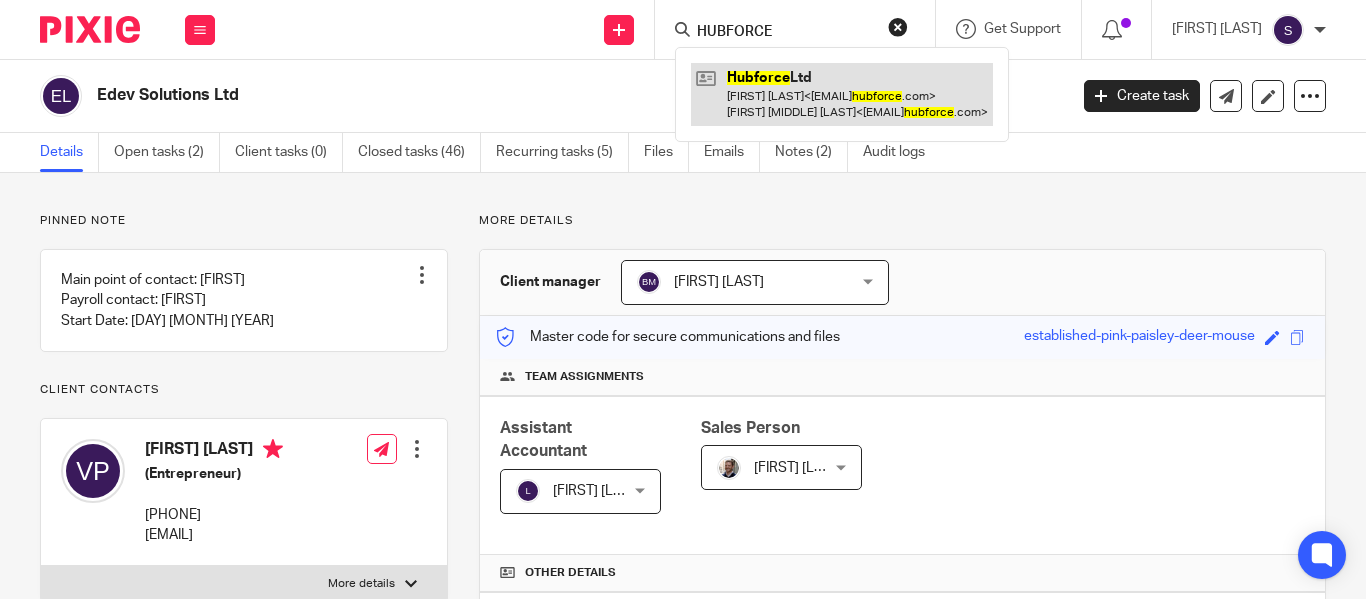 type on "HUBFORCE" 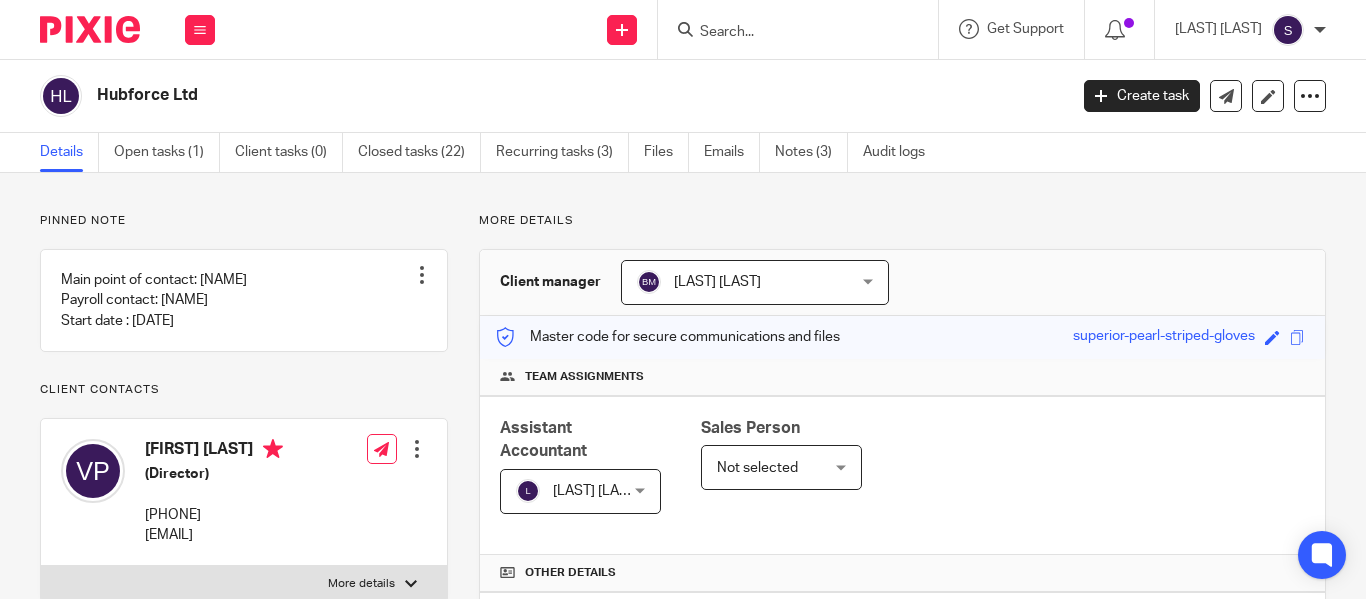 scroll, scrollTop: 0, scrollLeft: 0, axis: both 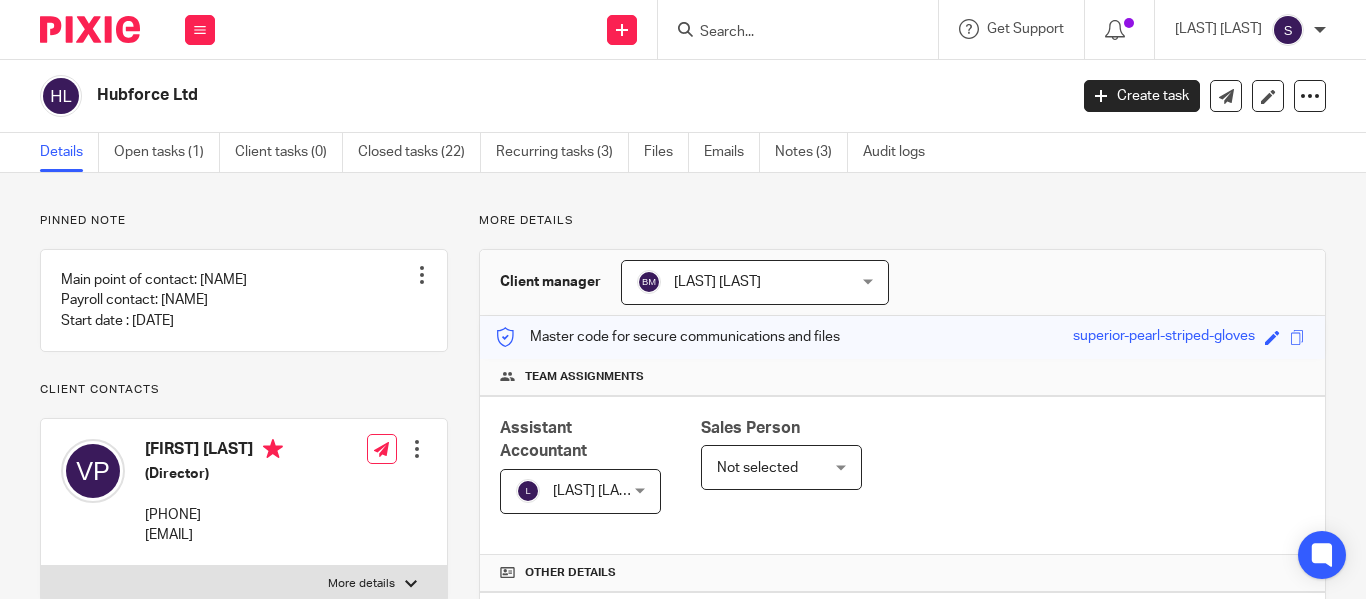 click at bounding box center (788, 33) 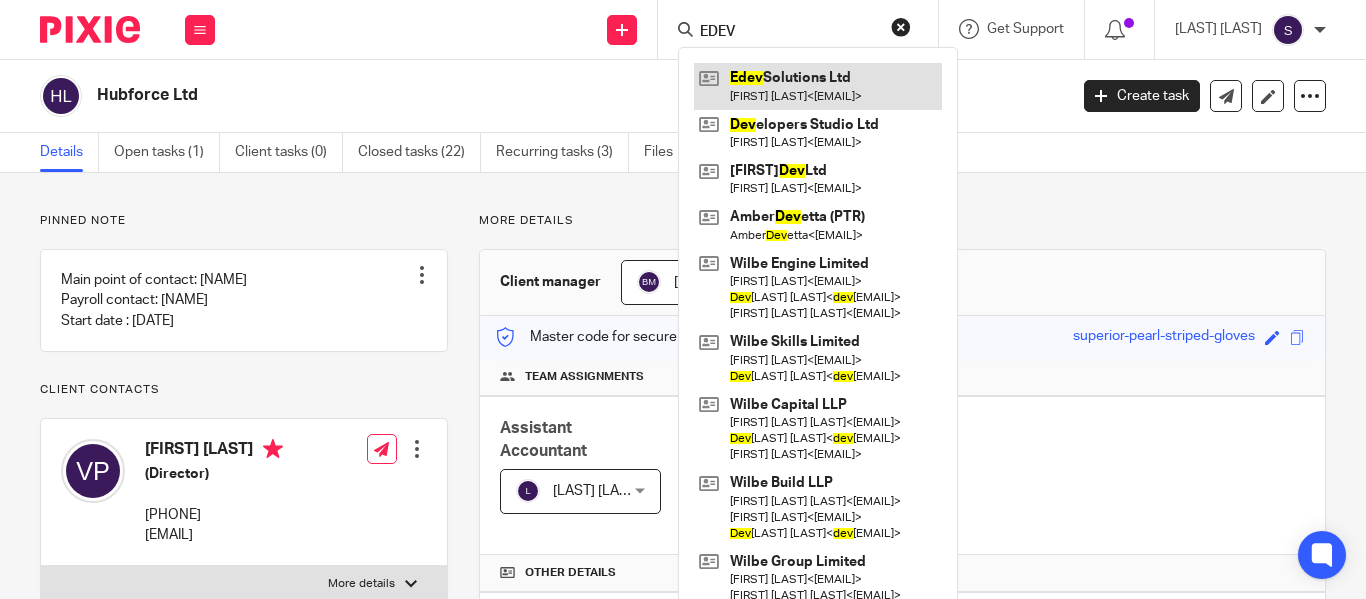 type on "EDEV" 